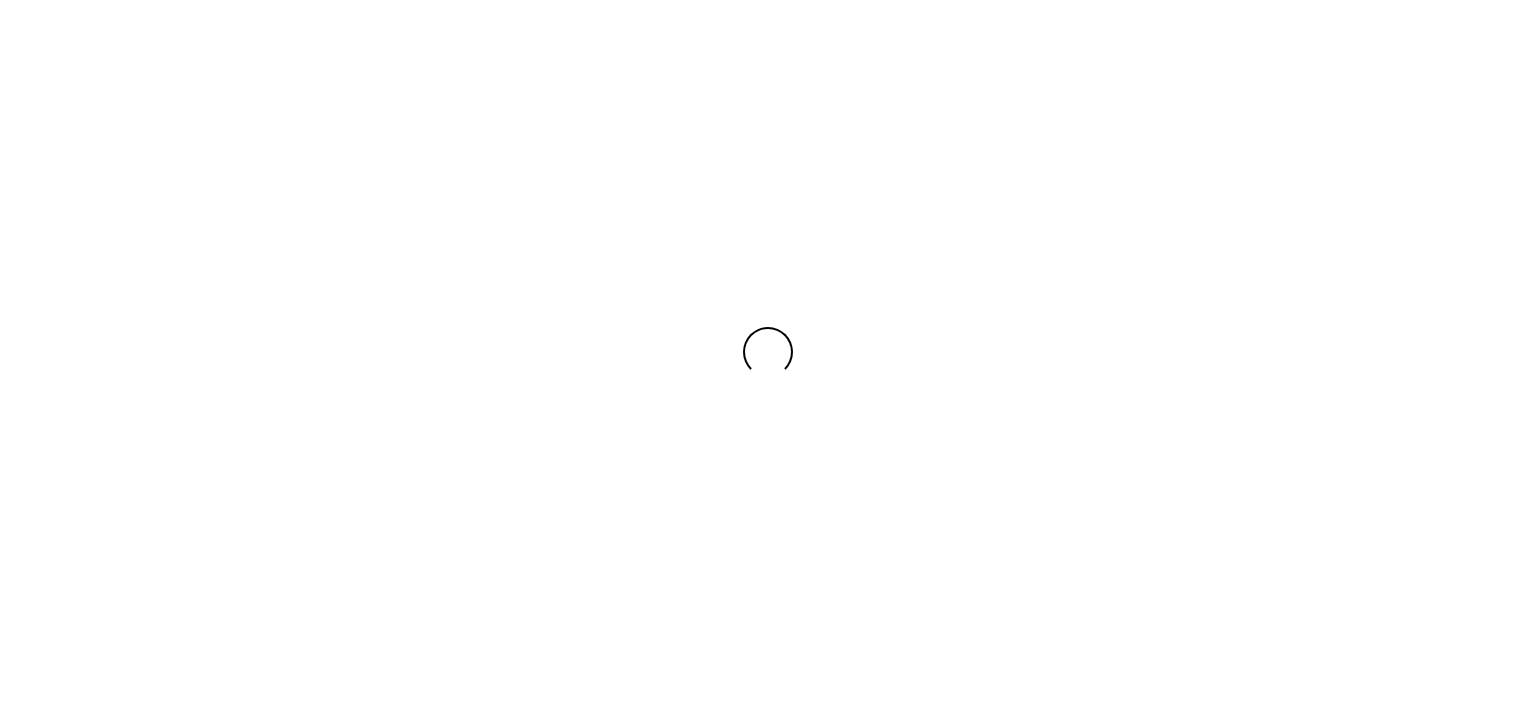 scroll, scrollTop: 0, scrollLeft: 0, axis: both 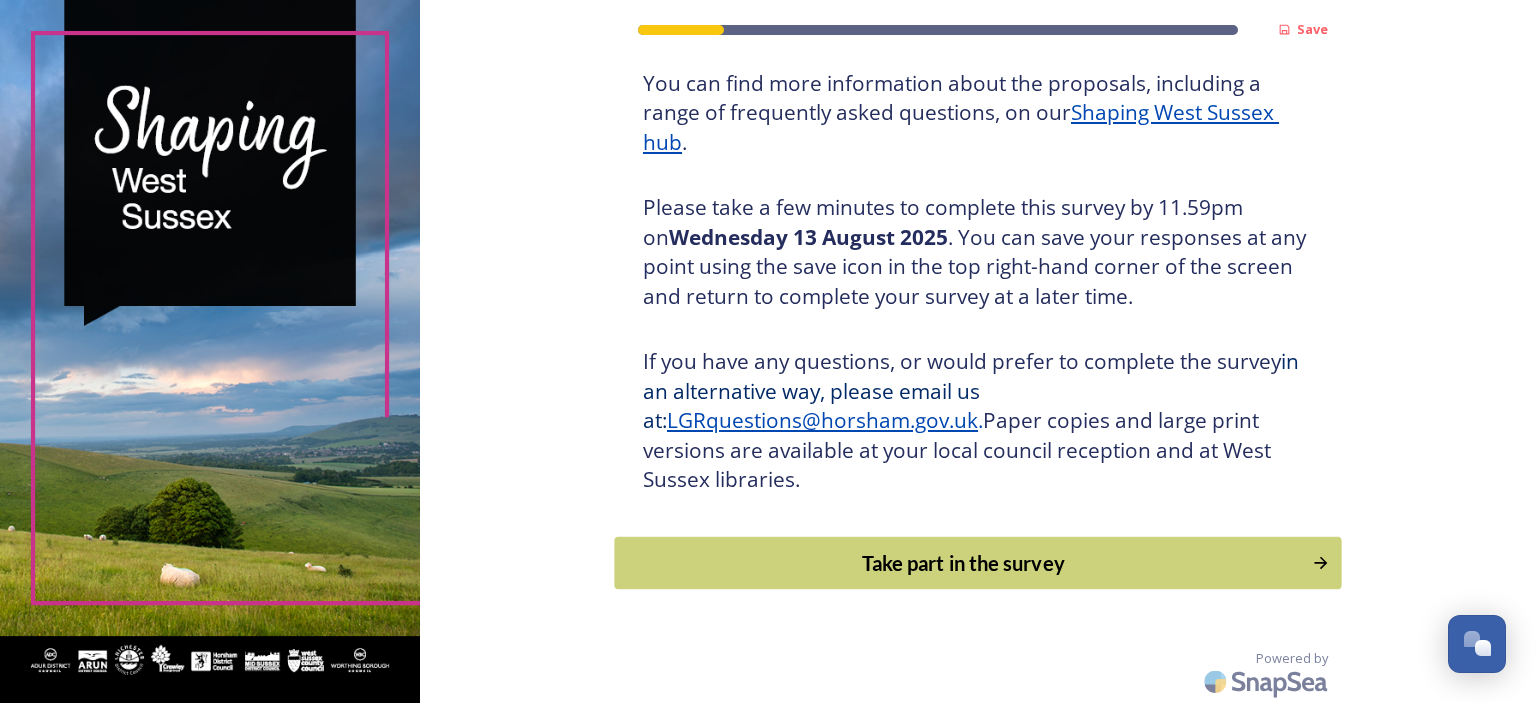 click on "Take part in the survey" at bounding box center [964, 563] 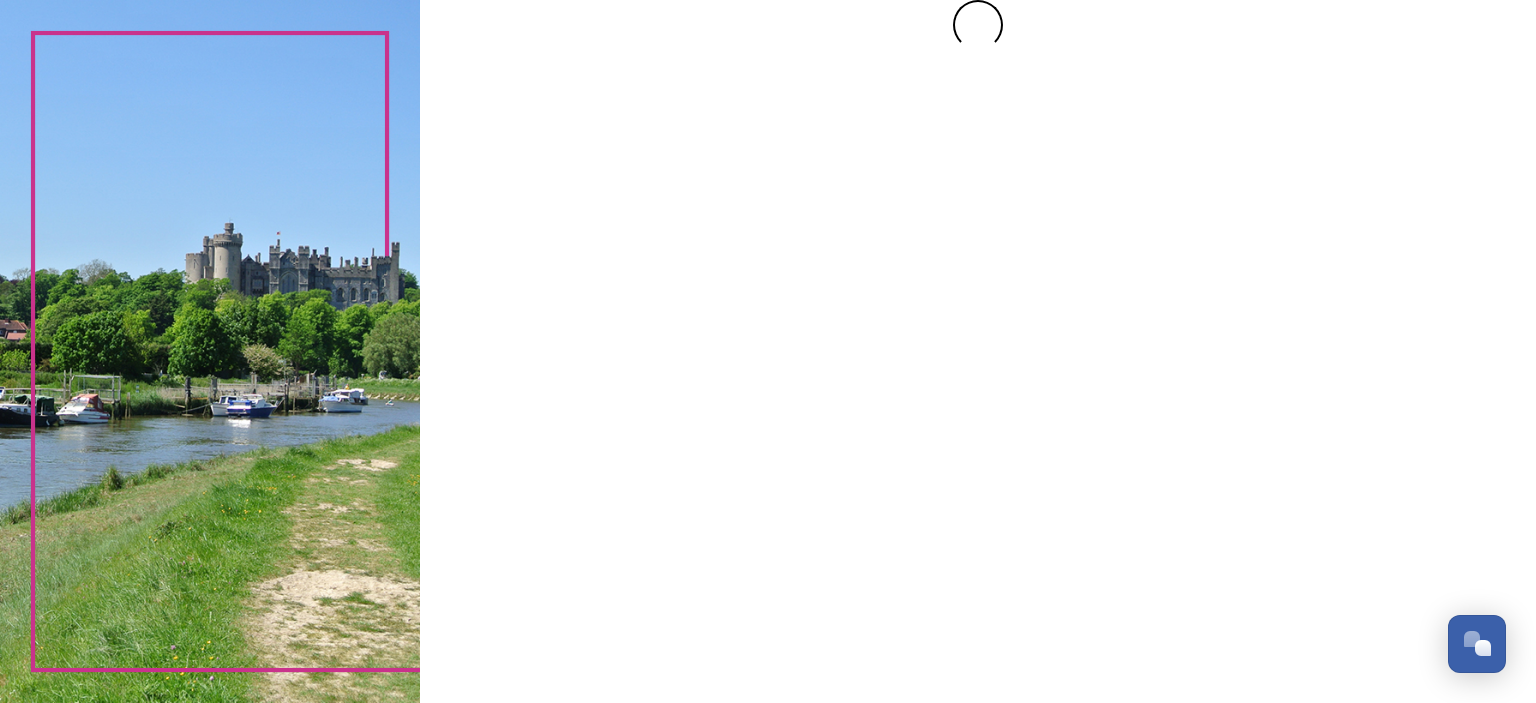 scroll, scrollTop: 0, scrollLeft: 0, axis: both 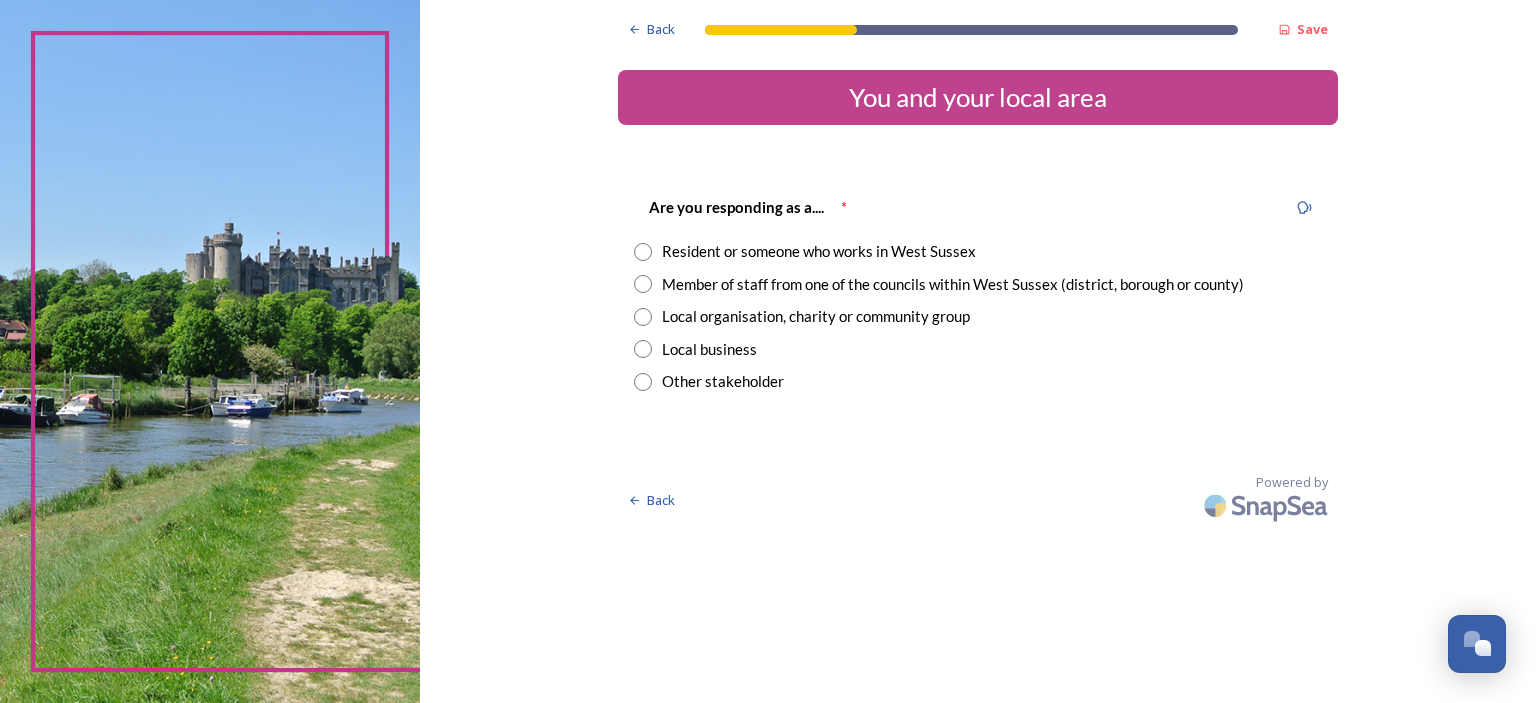 click at bounding box center (643, 252) 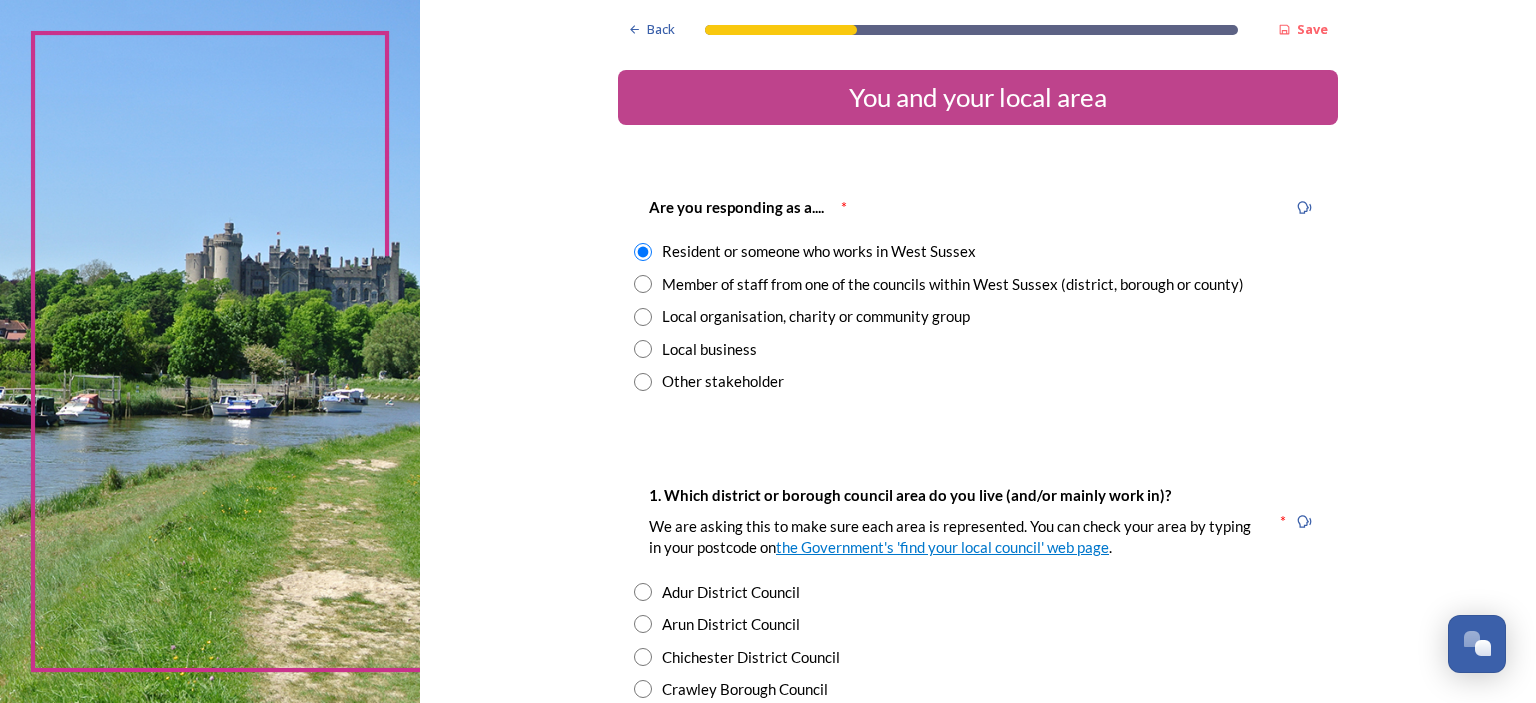 click at bounding box center (643, 284) 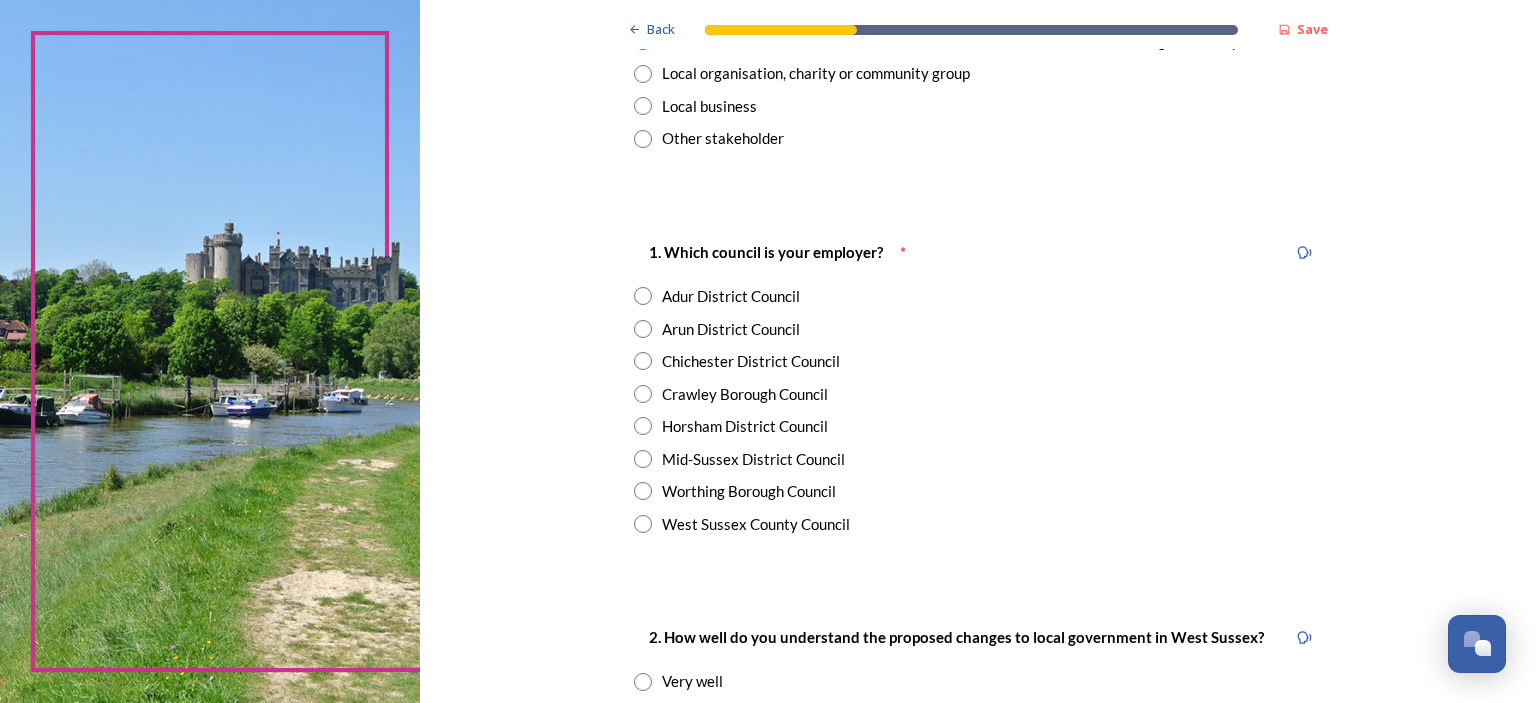 scroll, scrollTop: 244, scrollLeft: 0, axis: vertical 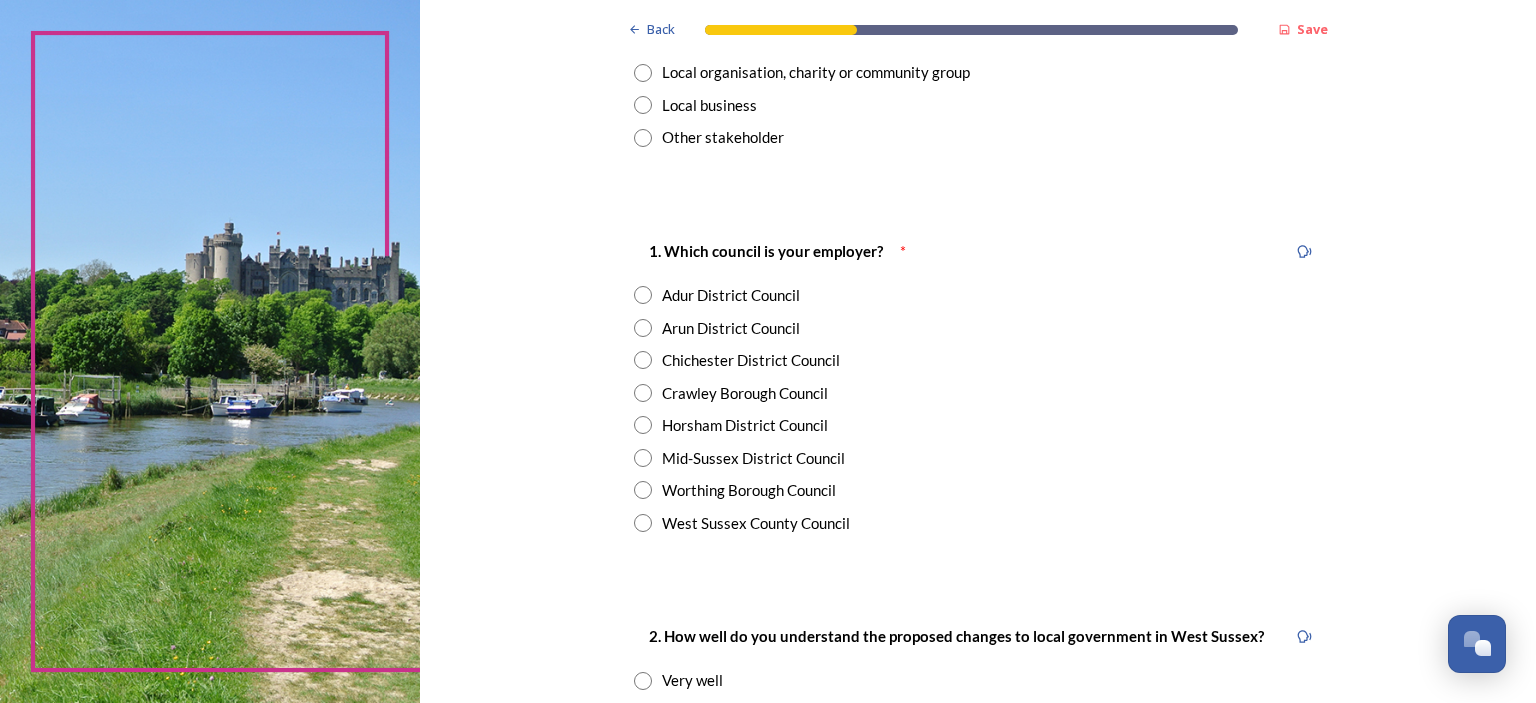 click at bounding box center [643, 425] 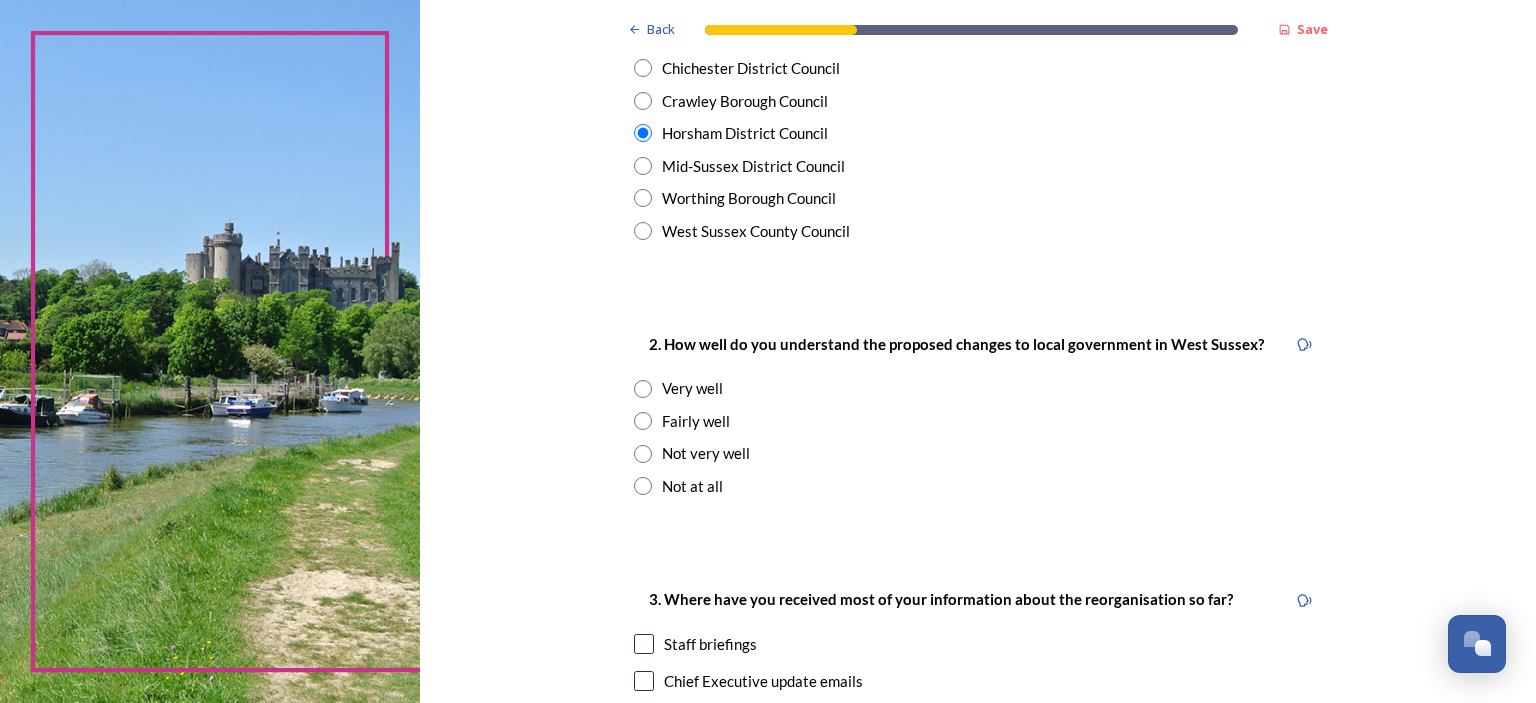 scroll, scrollTop: 539, scrollLeft: 0, axis: vertical 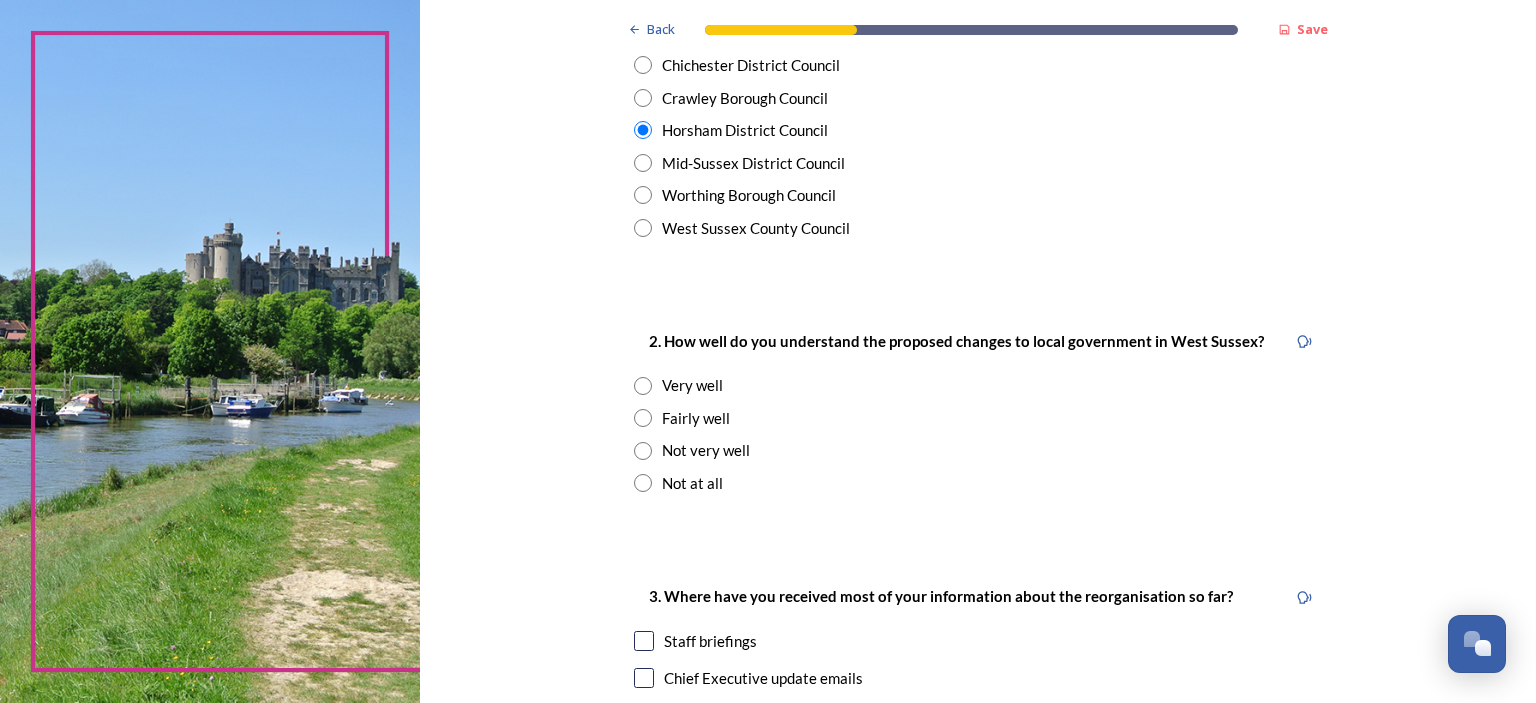 click at bounding box center (643, 451) 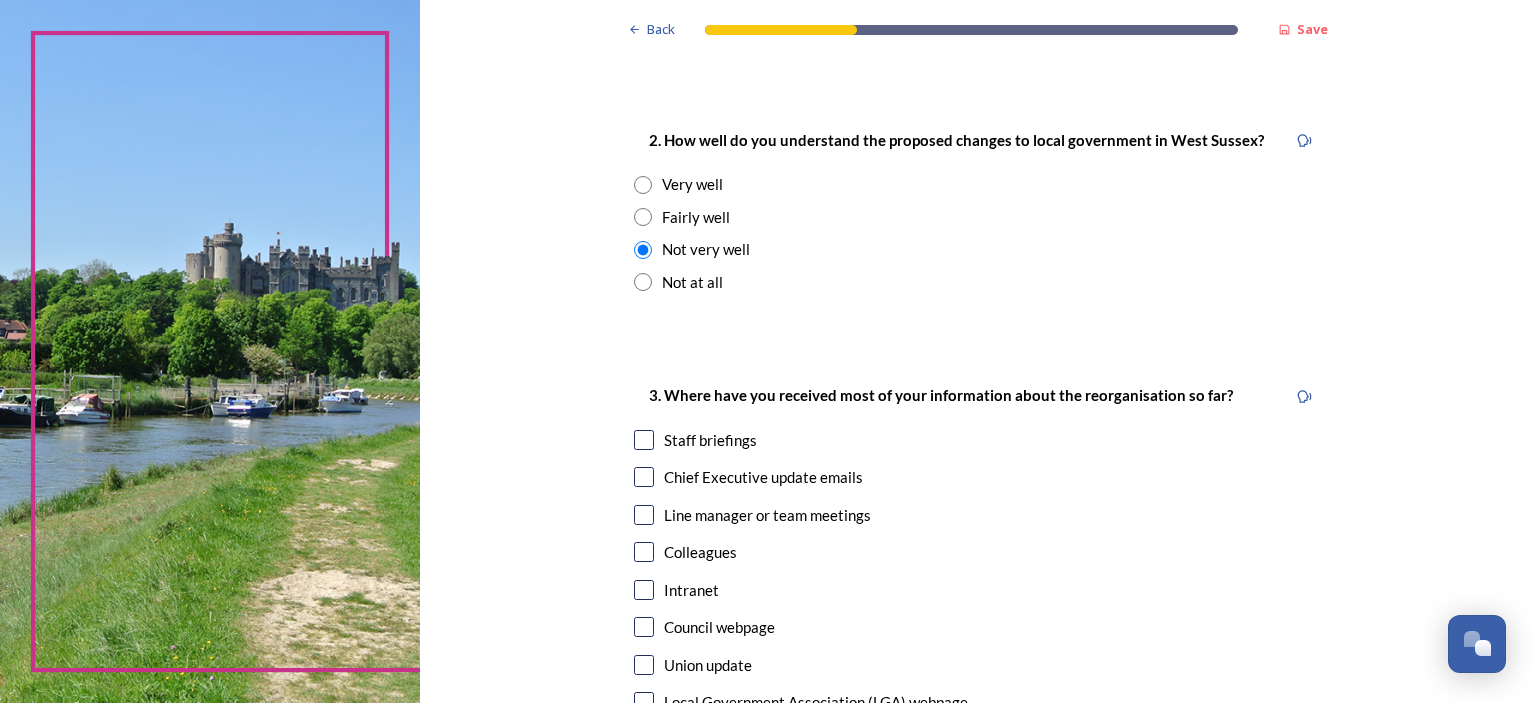 scroll, scrollTop: 868, scrollLeft: 0, axis: vertical 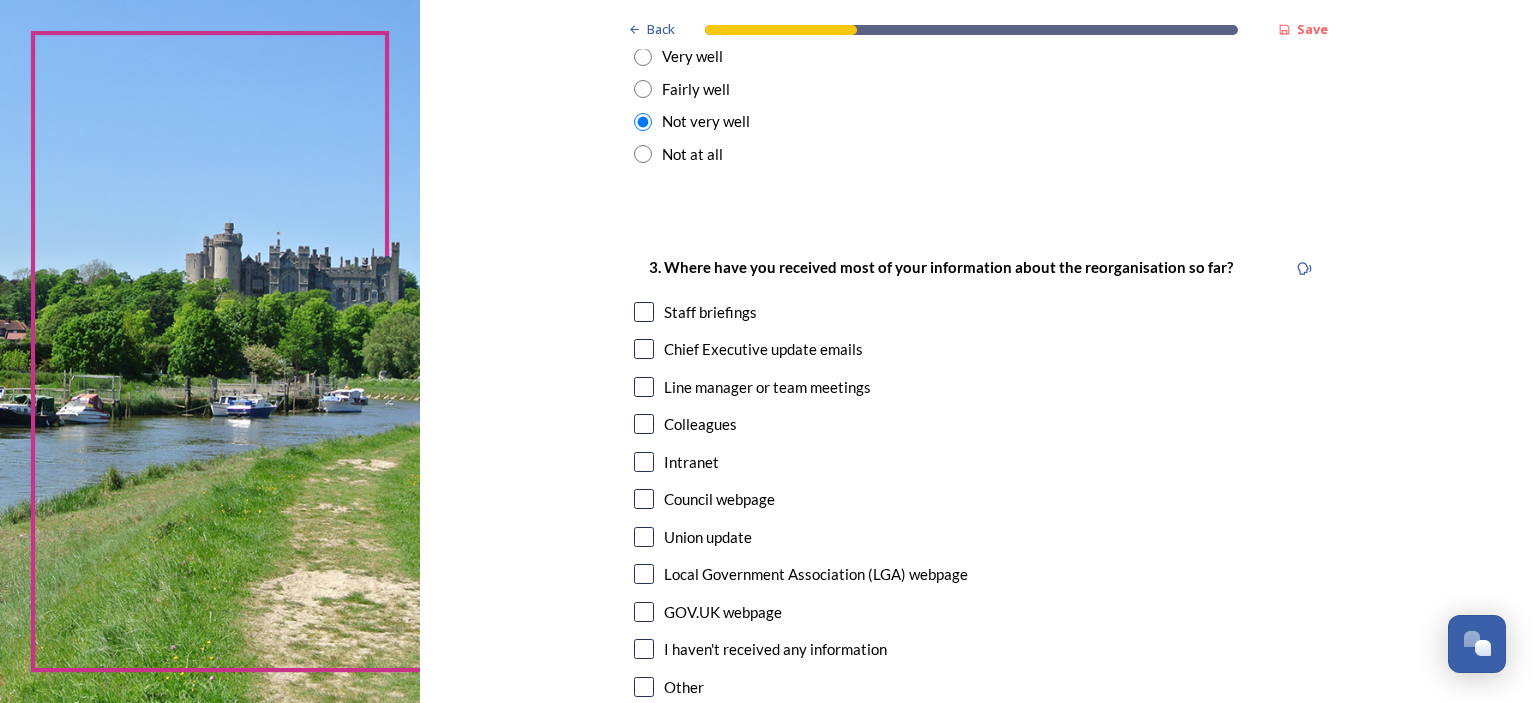 click at bounding box center [644, 312] 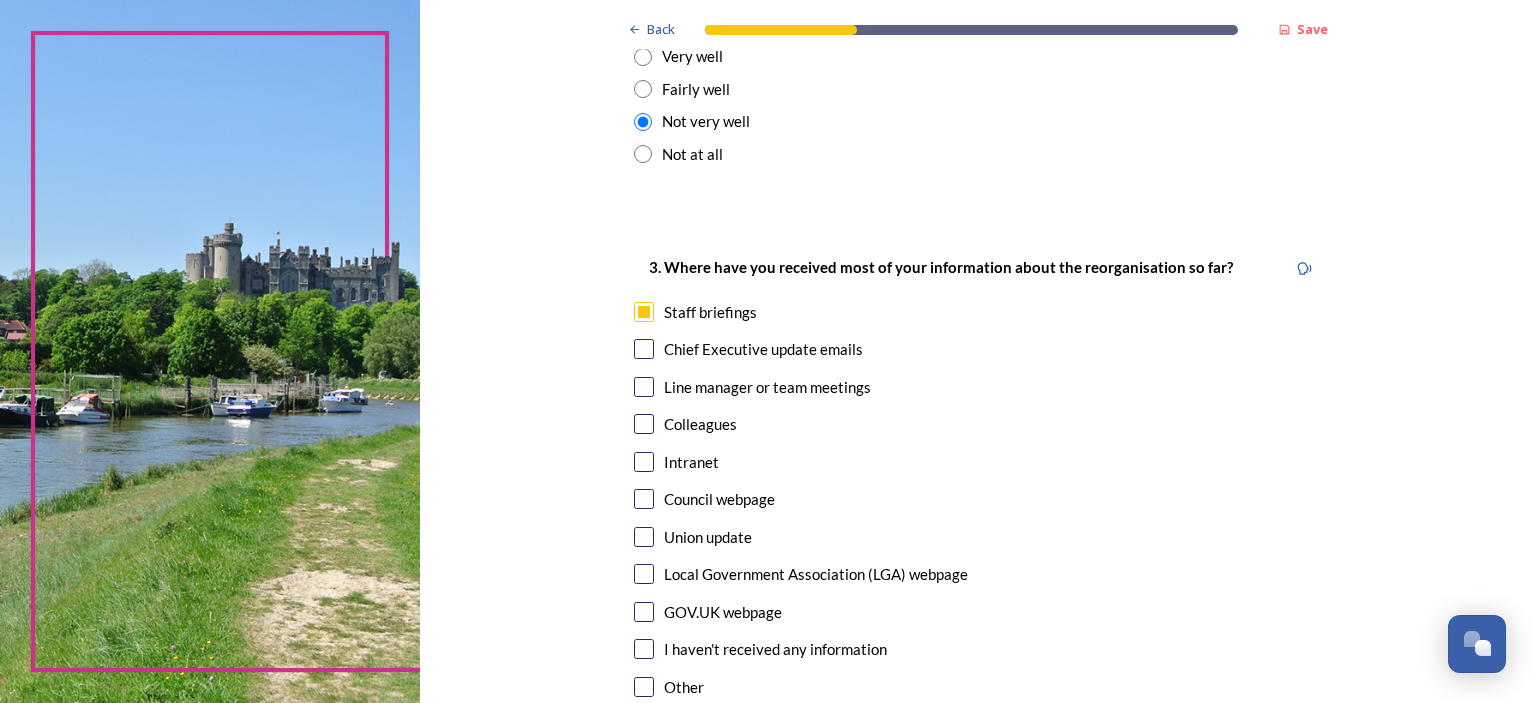 click at bounding box center [644, 349] 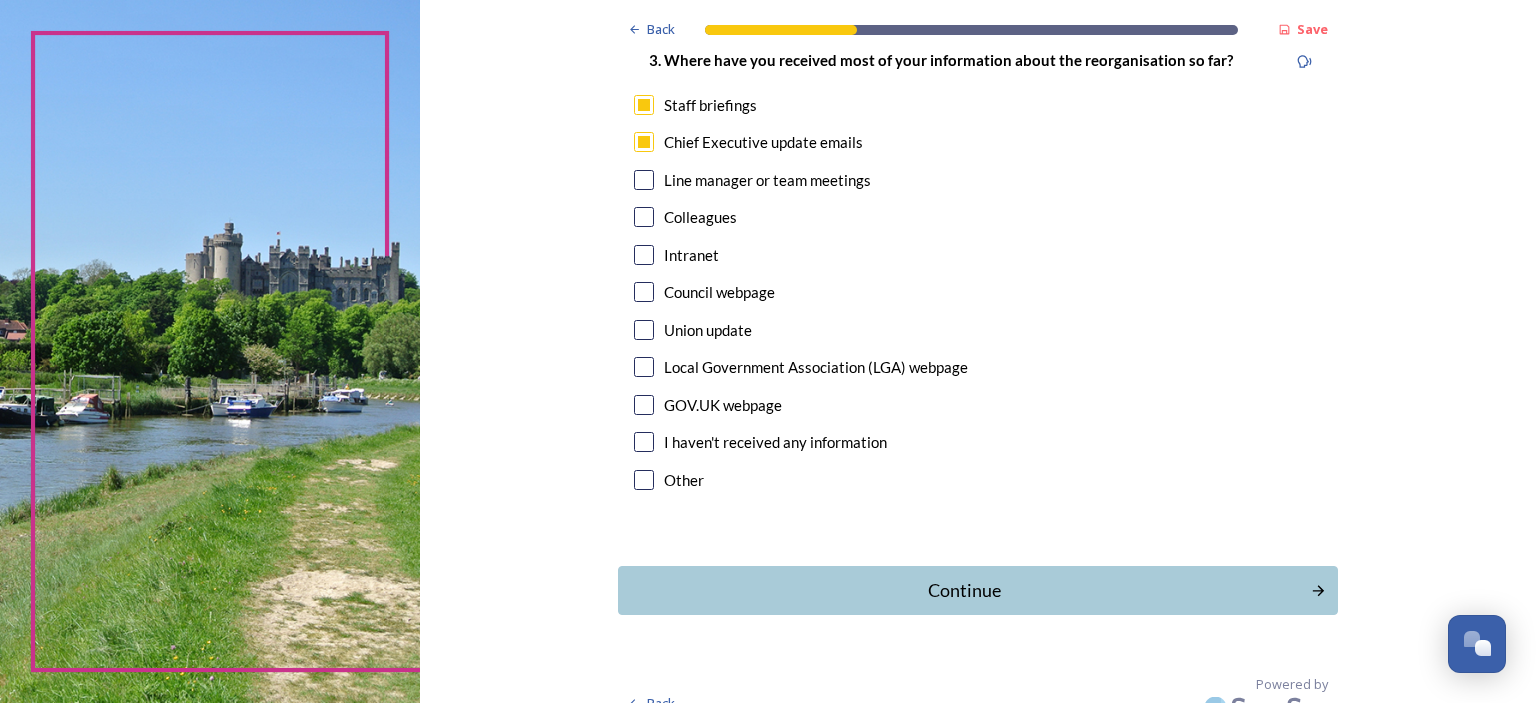 scroll, scrollTop: 1102, scrollLeft: 0, axis: vertical 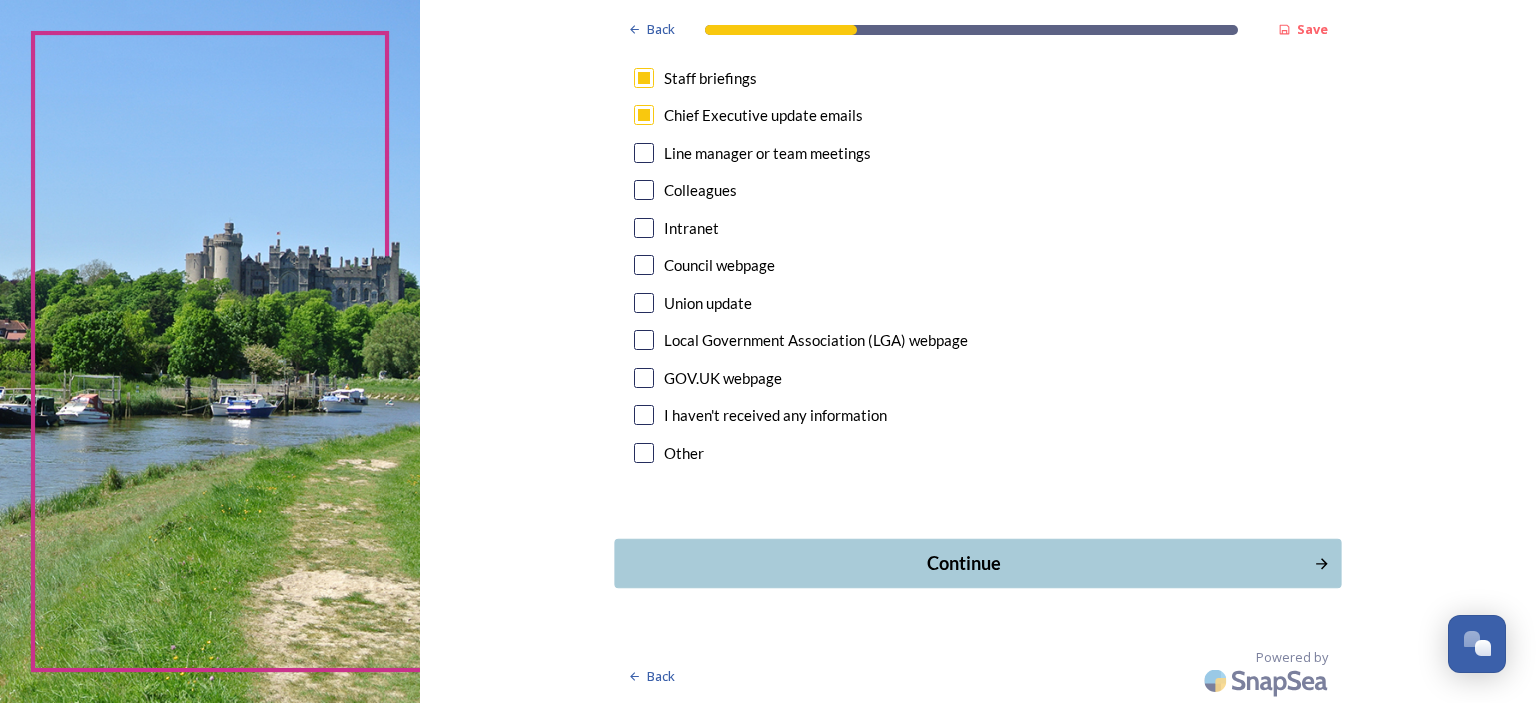click on "Continue" at bounding box center [964, 563] 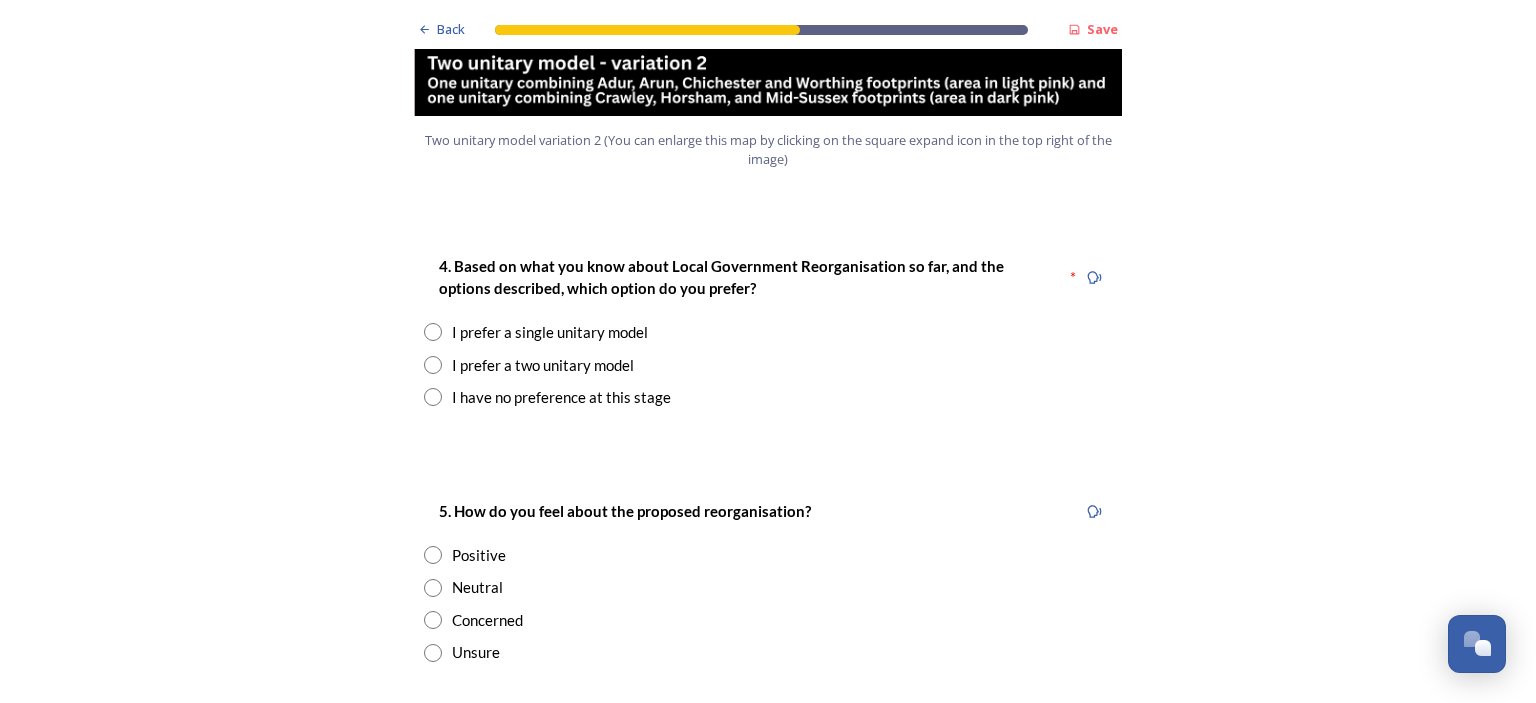 scroll, scrollTop: 2486, scrollLeft: 0, axis: vertical 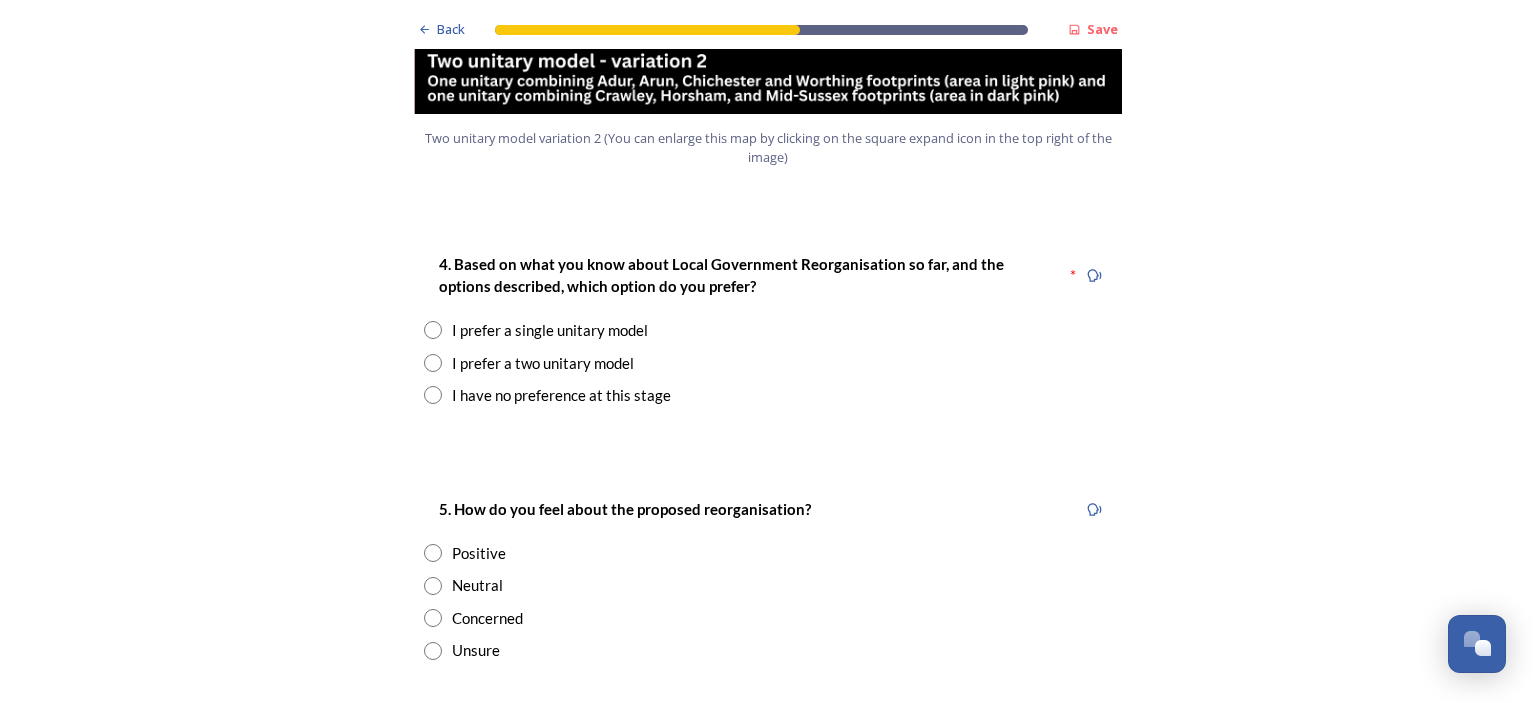 click at bounding box center (433, 395) 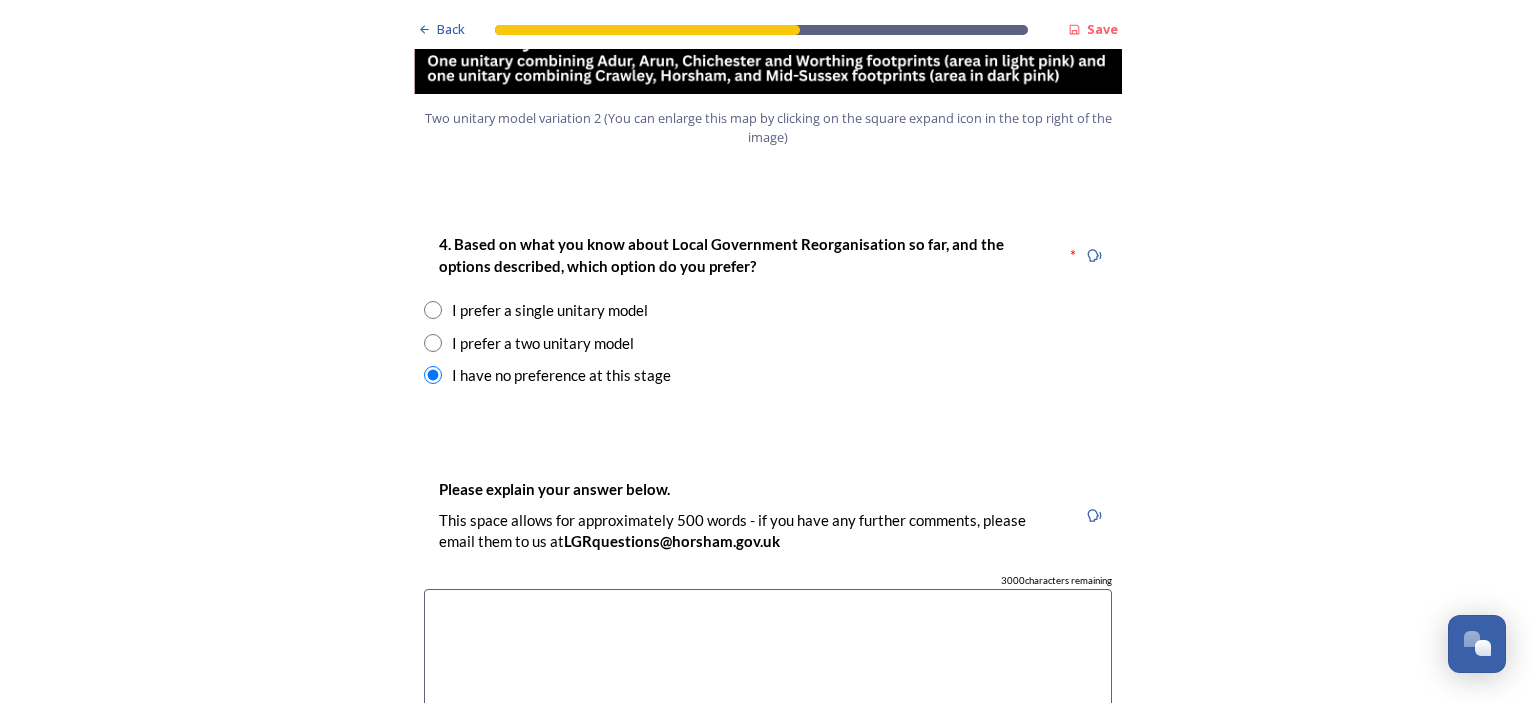 scroll, scrollTop: 2510, scrollLeft: 0, axis: vertical 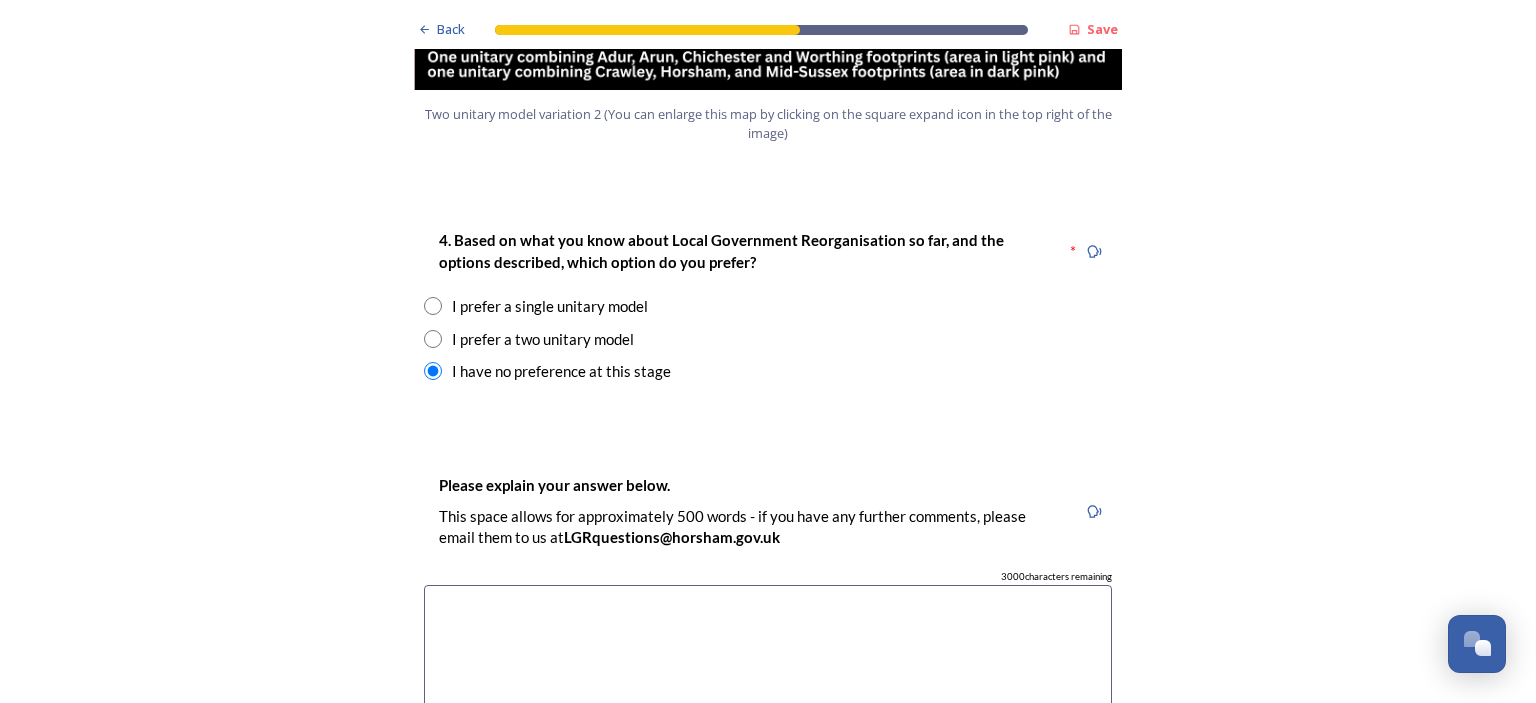 click at bounding box center [433, 339] 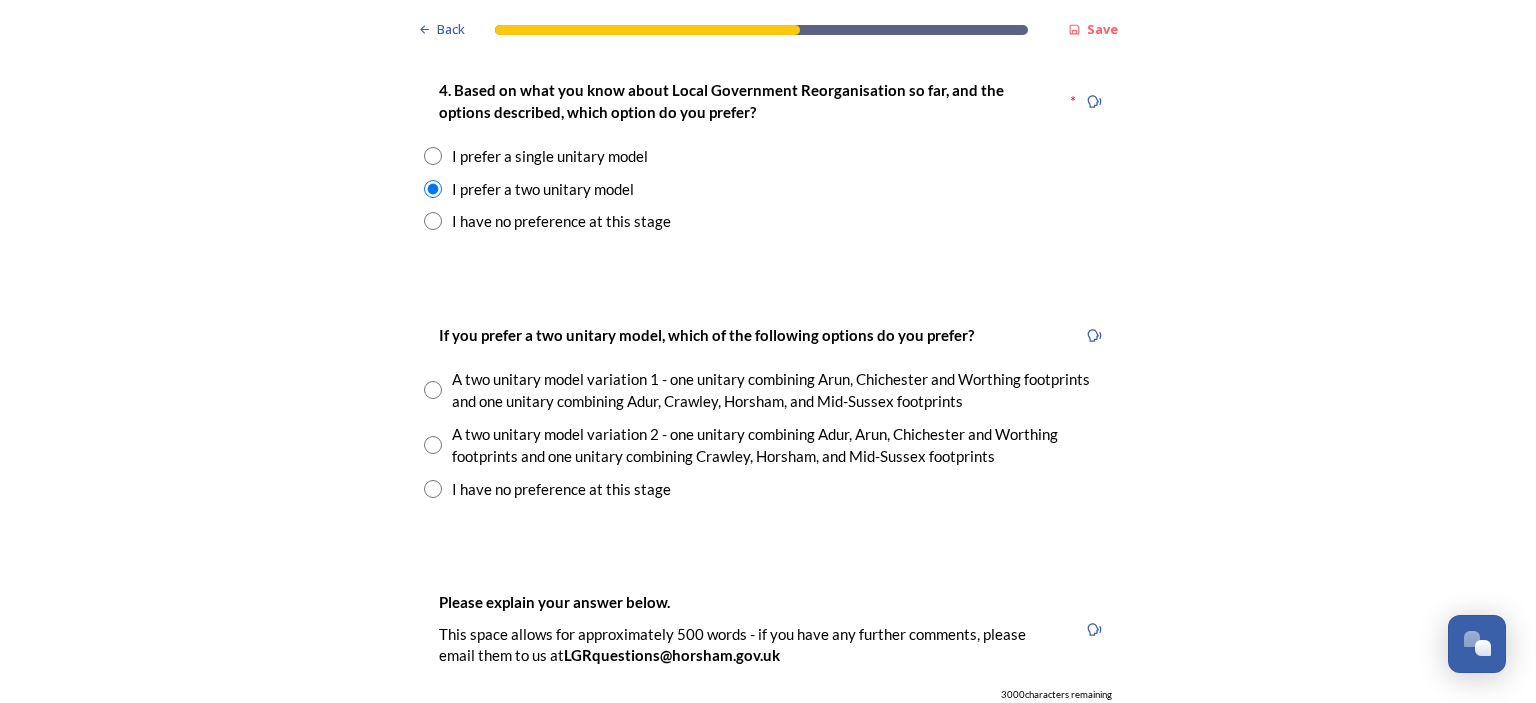 scroll, scrollTop: 2662, scrollLeft: 0, axis: vertical 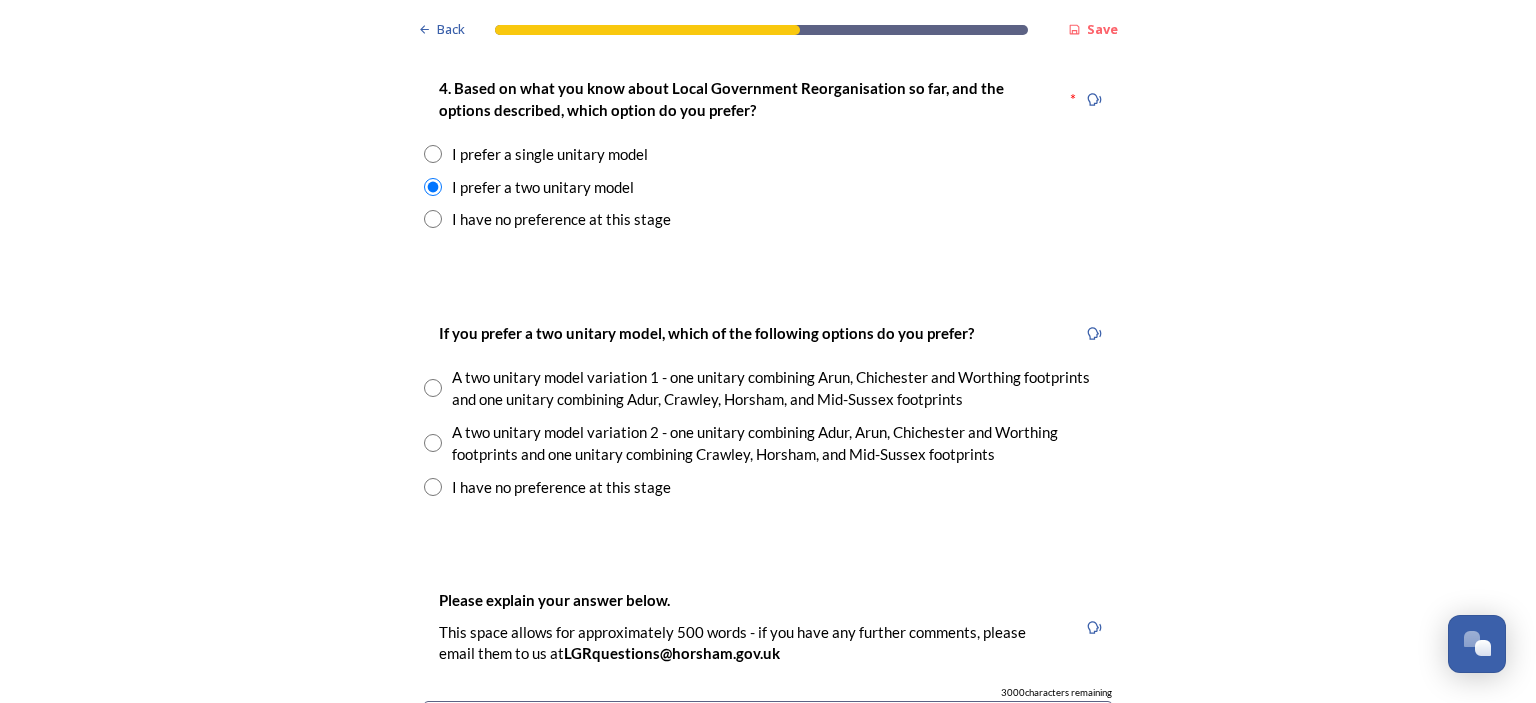 click at bounding box center (433, 443) 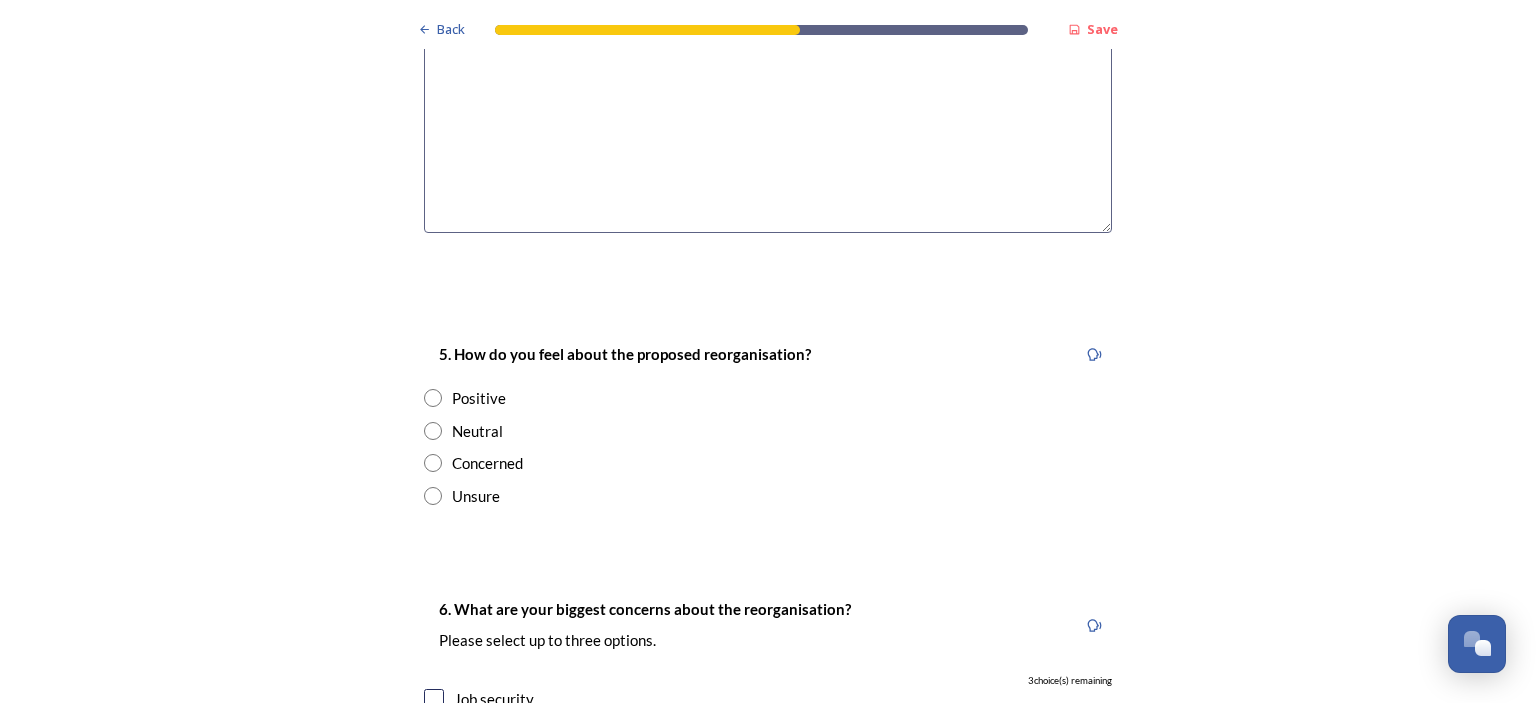 scroll, scrollTop: 3356, scrollLeft: 0, axis: vertical 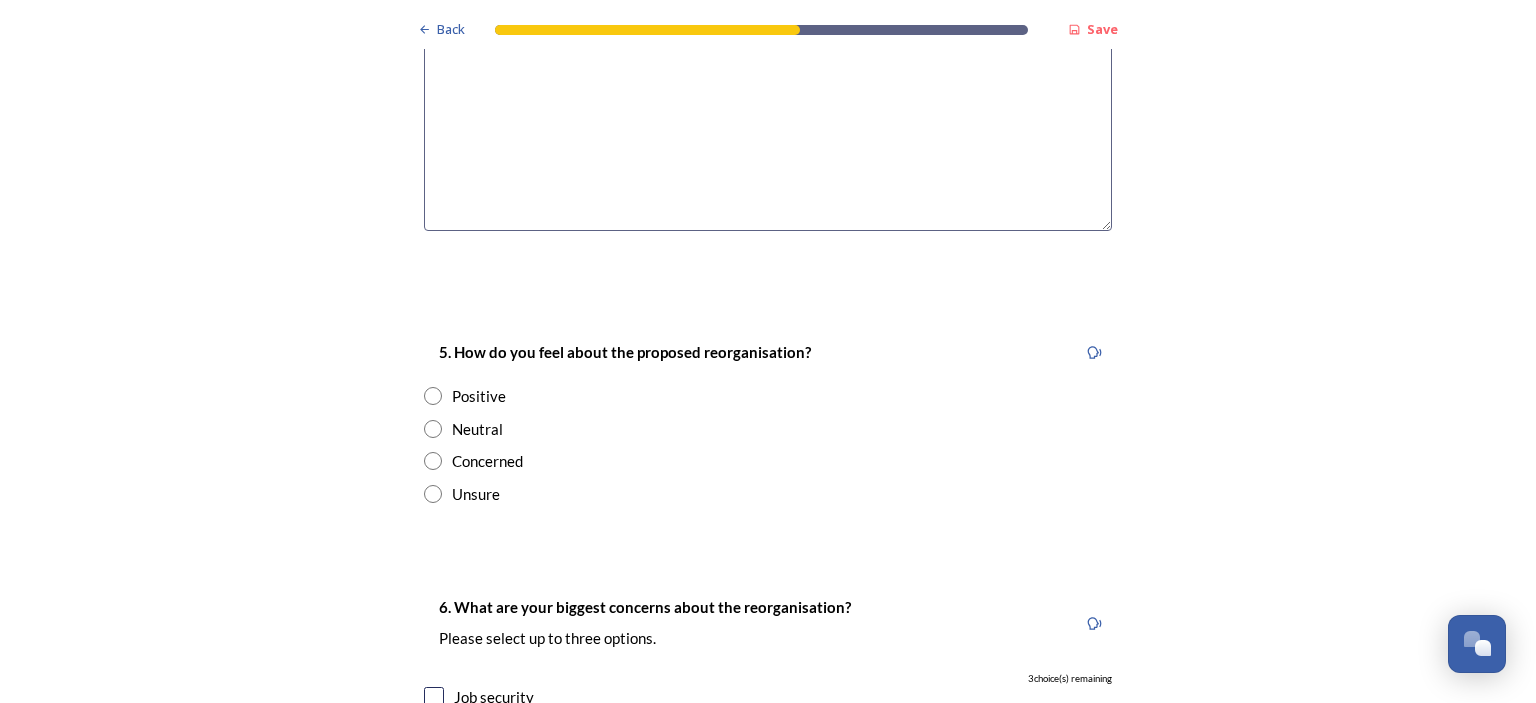 click at bounding box center (433, 429) 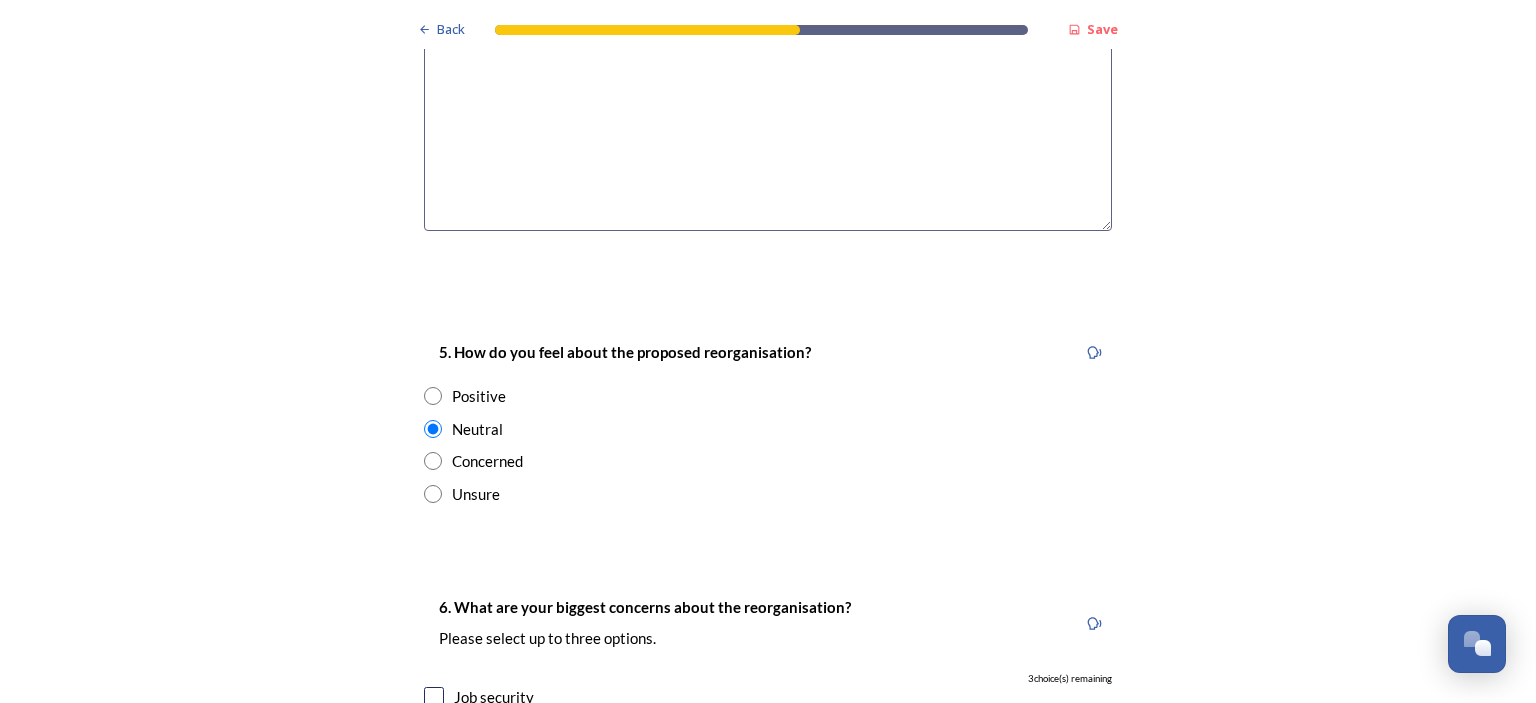 click at bounding box center (433, 494) 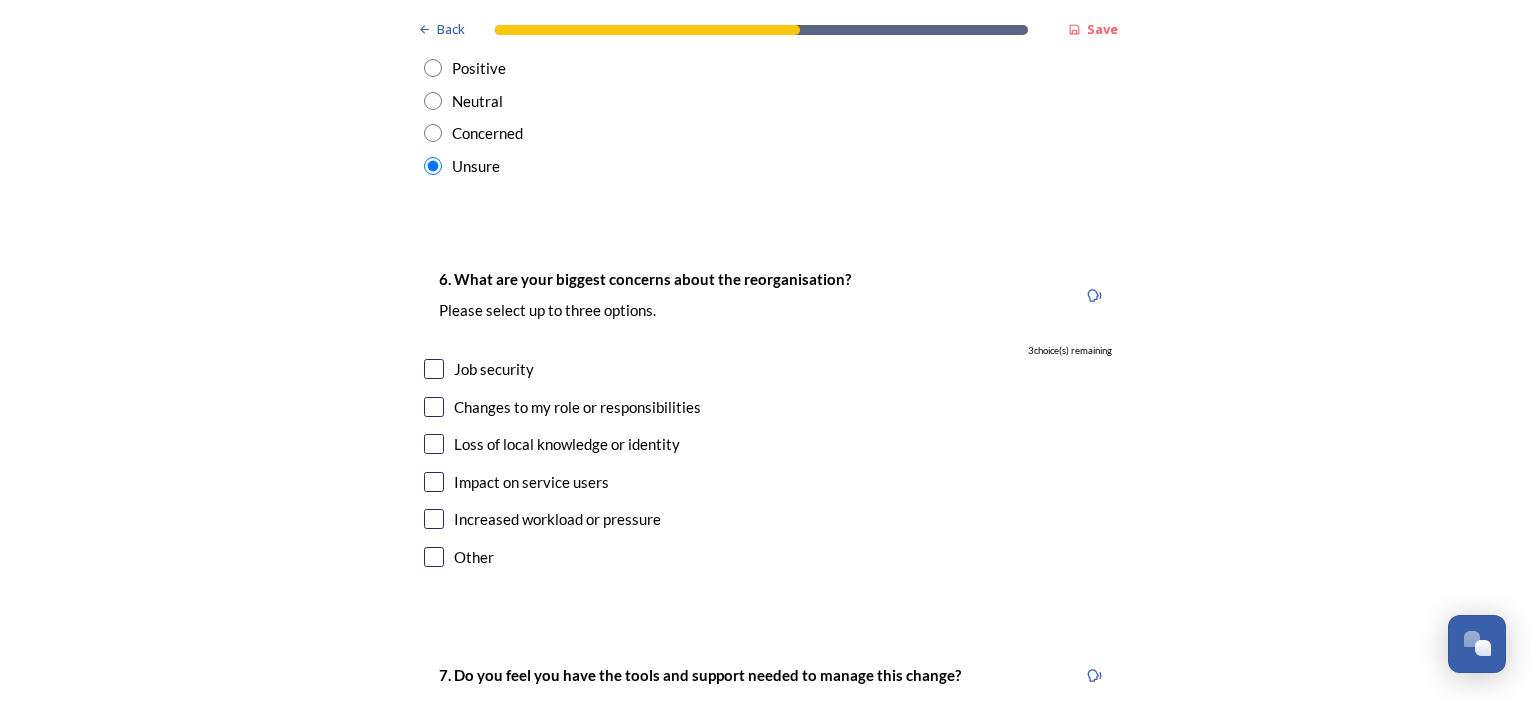 scroll, scrollTop: 3688, scrollLeft: 0, axis: vertical 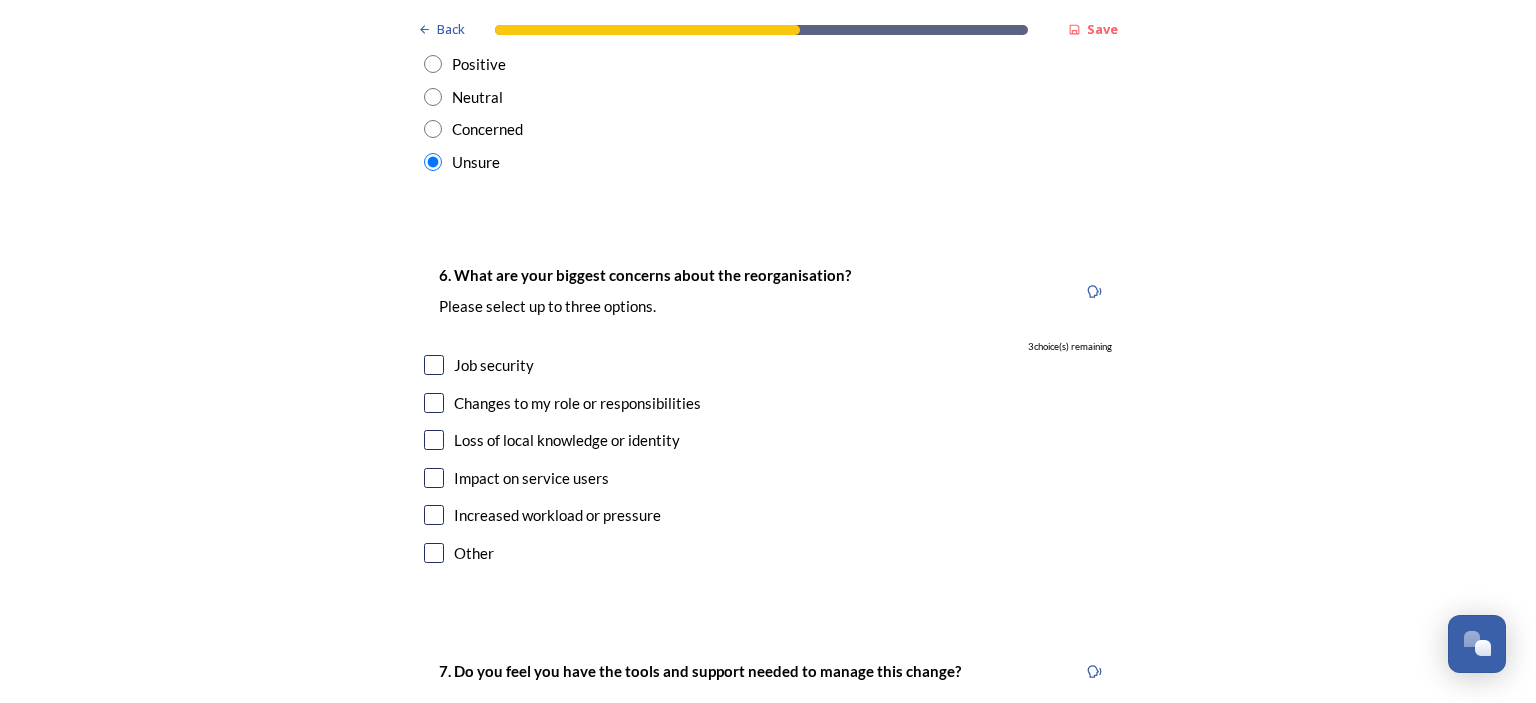 click at bounding box center [434, 365] 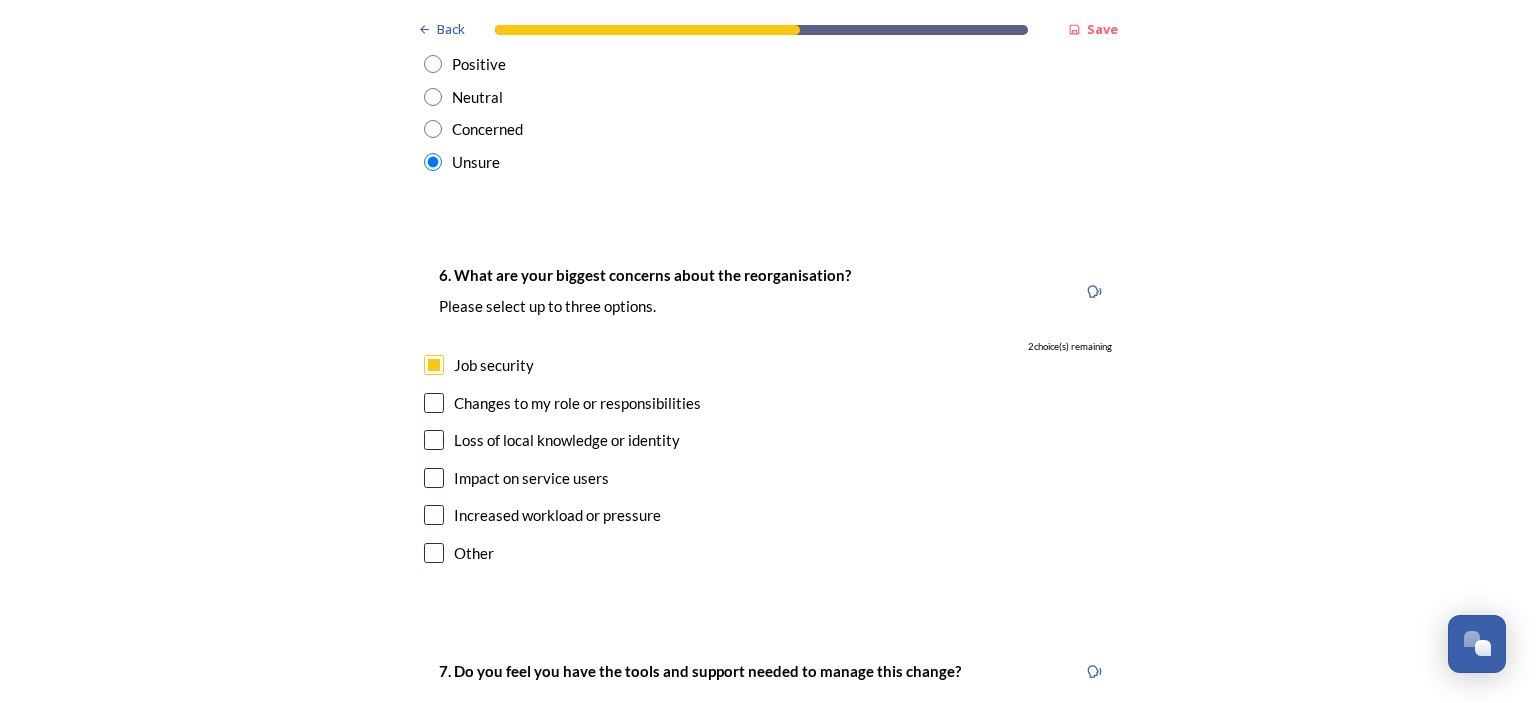 click at bounding box center (434, 403) 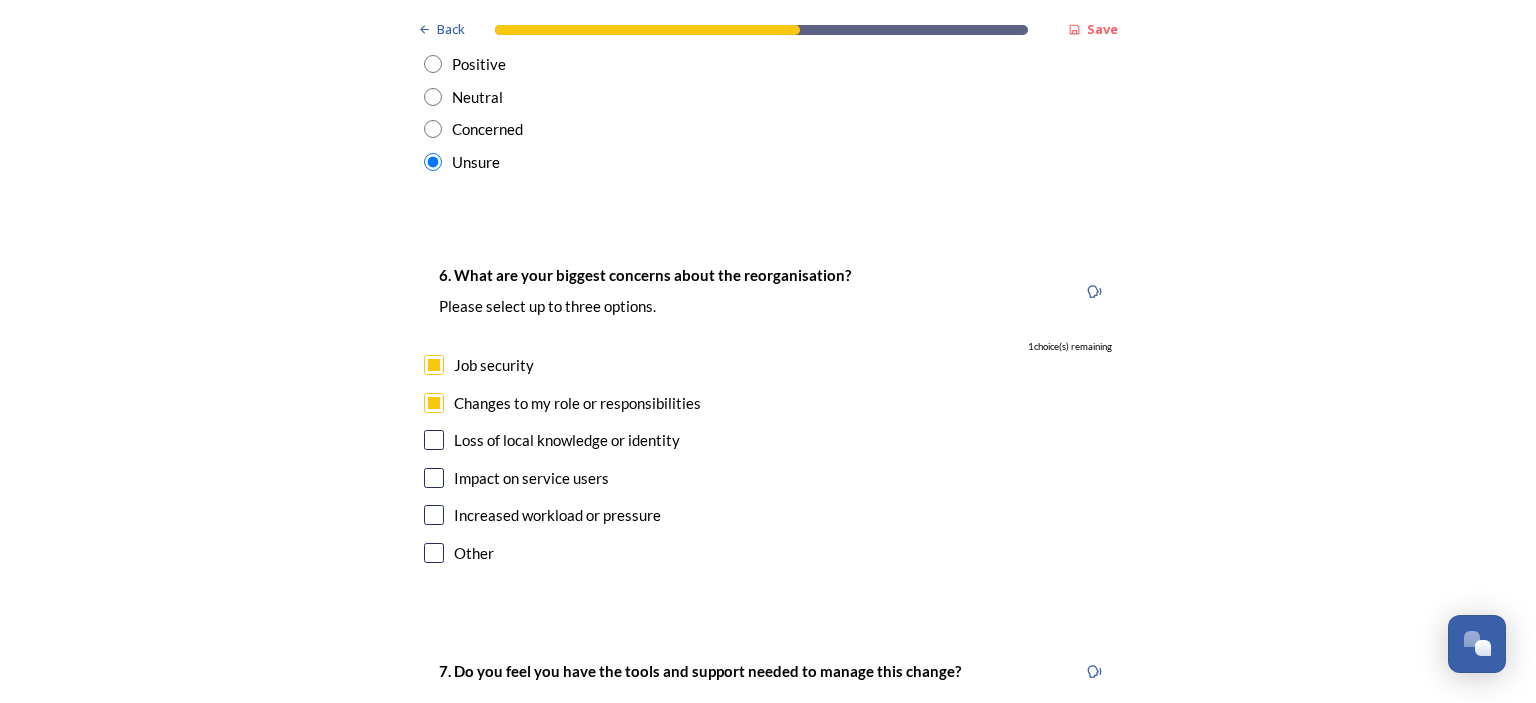click at bounding box center [434, 515] 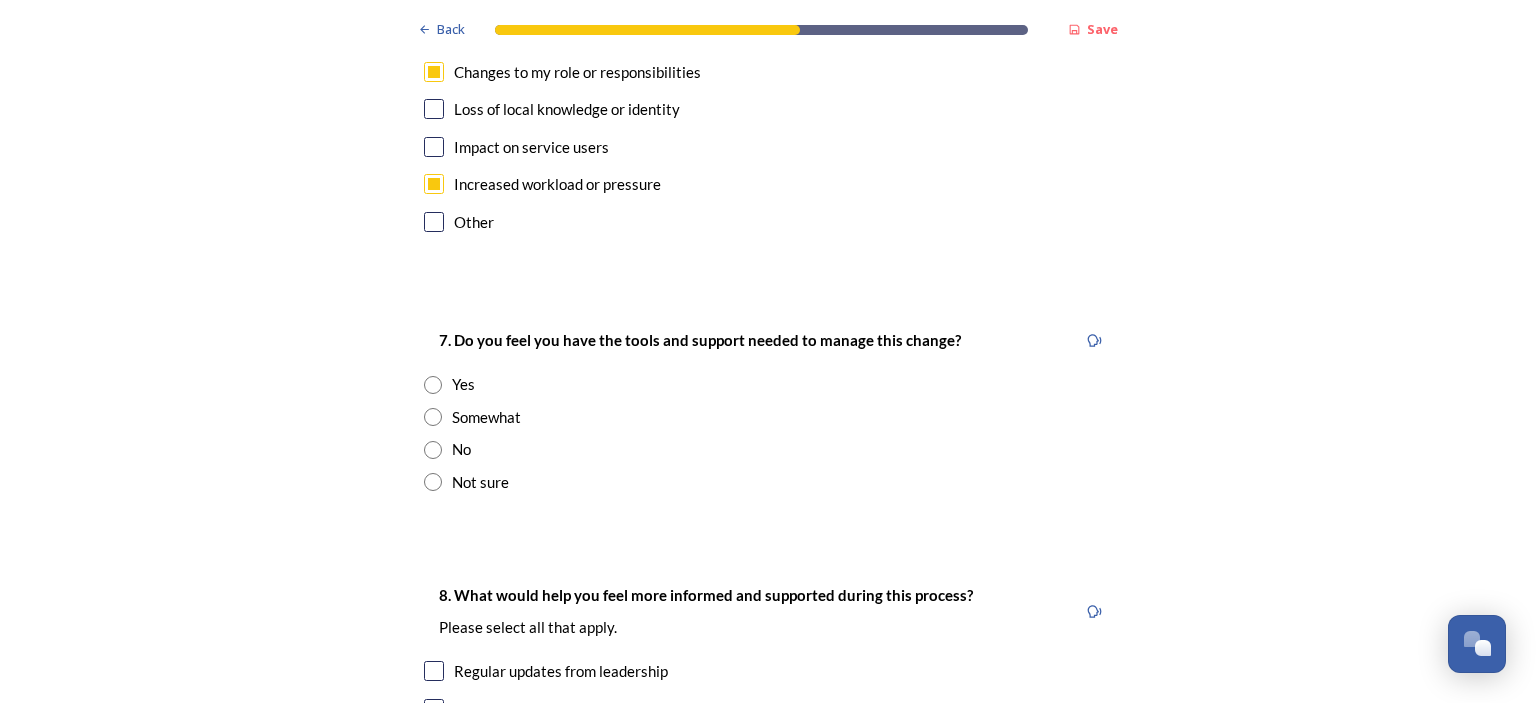 scroll, scrollTop: 4020, scrollLeft: 0, axis: vertical 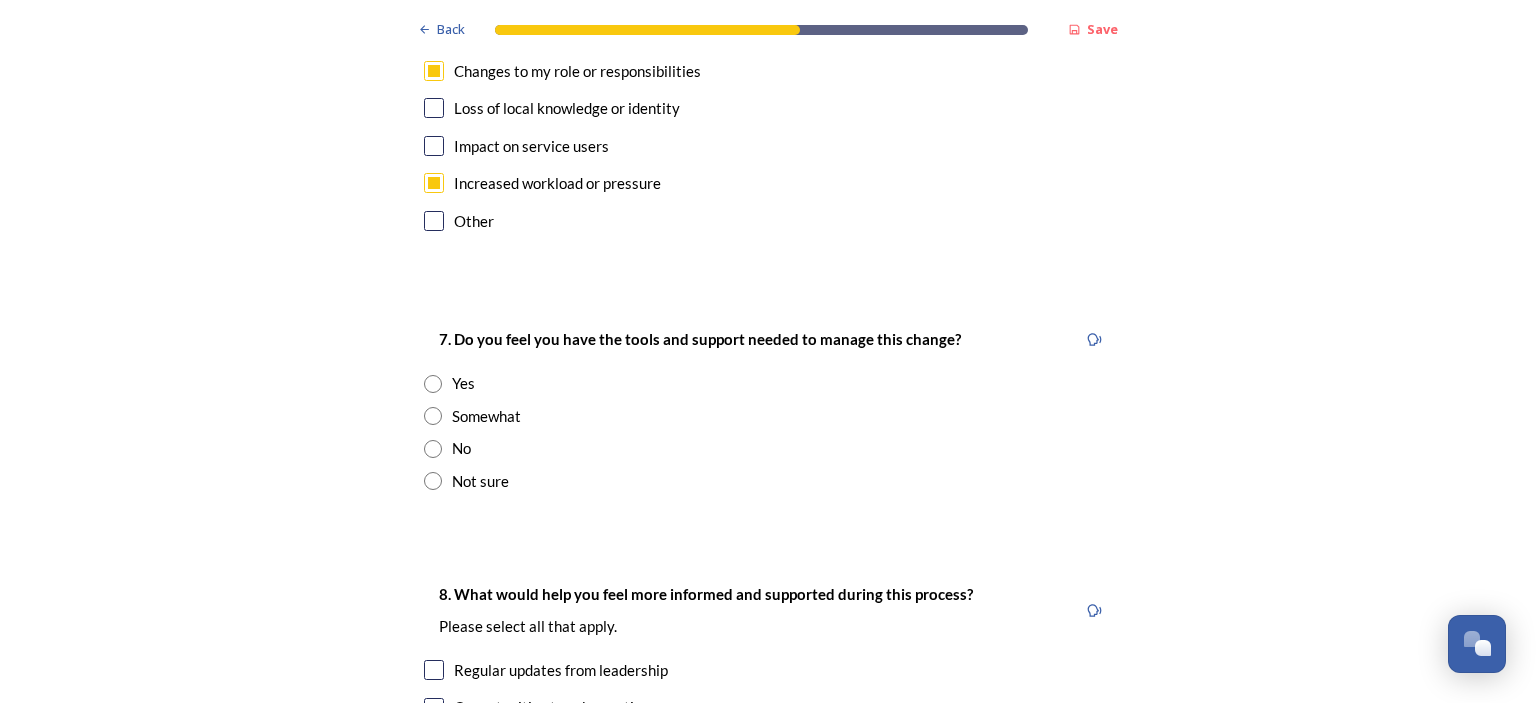 click at bounding box center [433, 449] 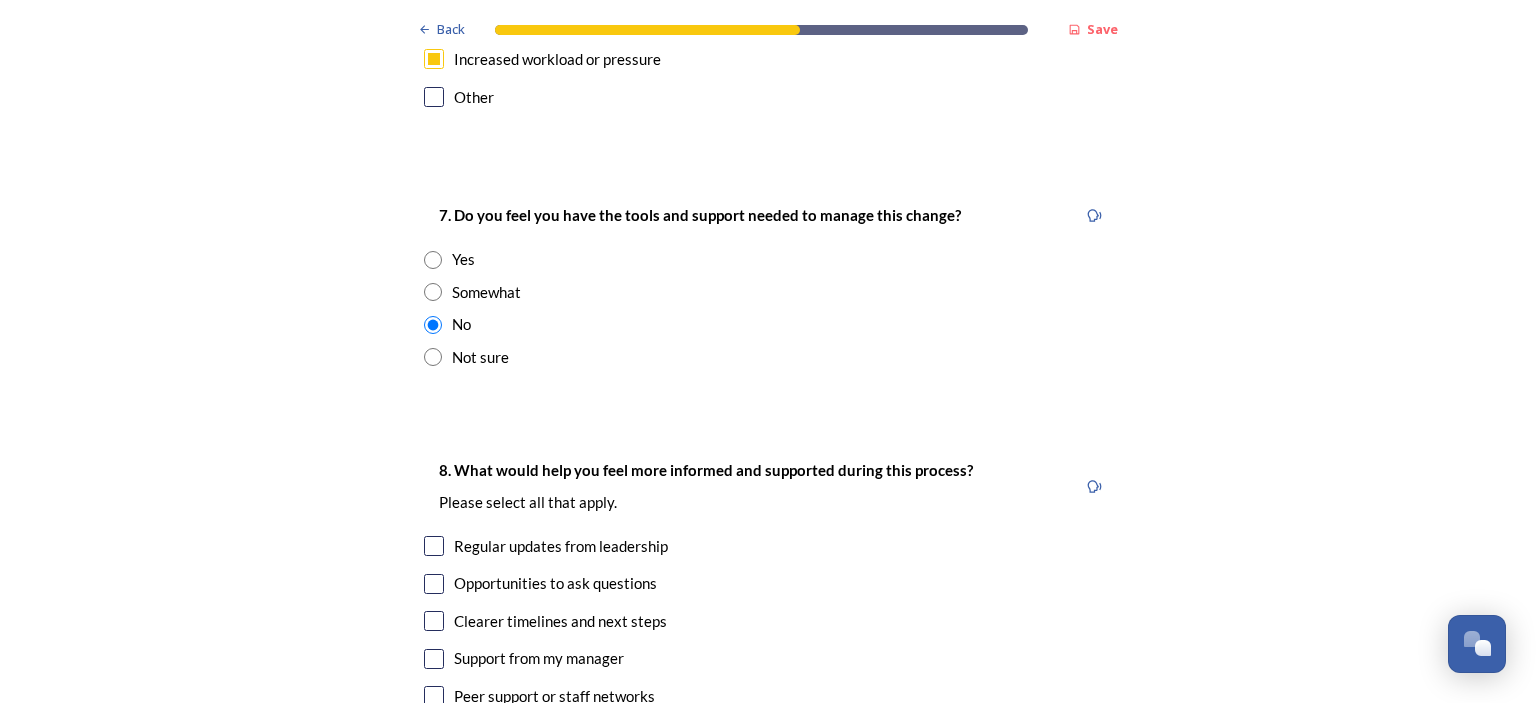 scroll, scrollTop: 4147, scrollLeft: 0, axis: vertical 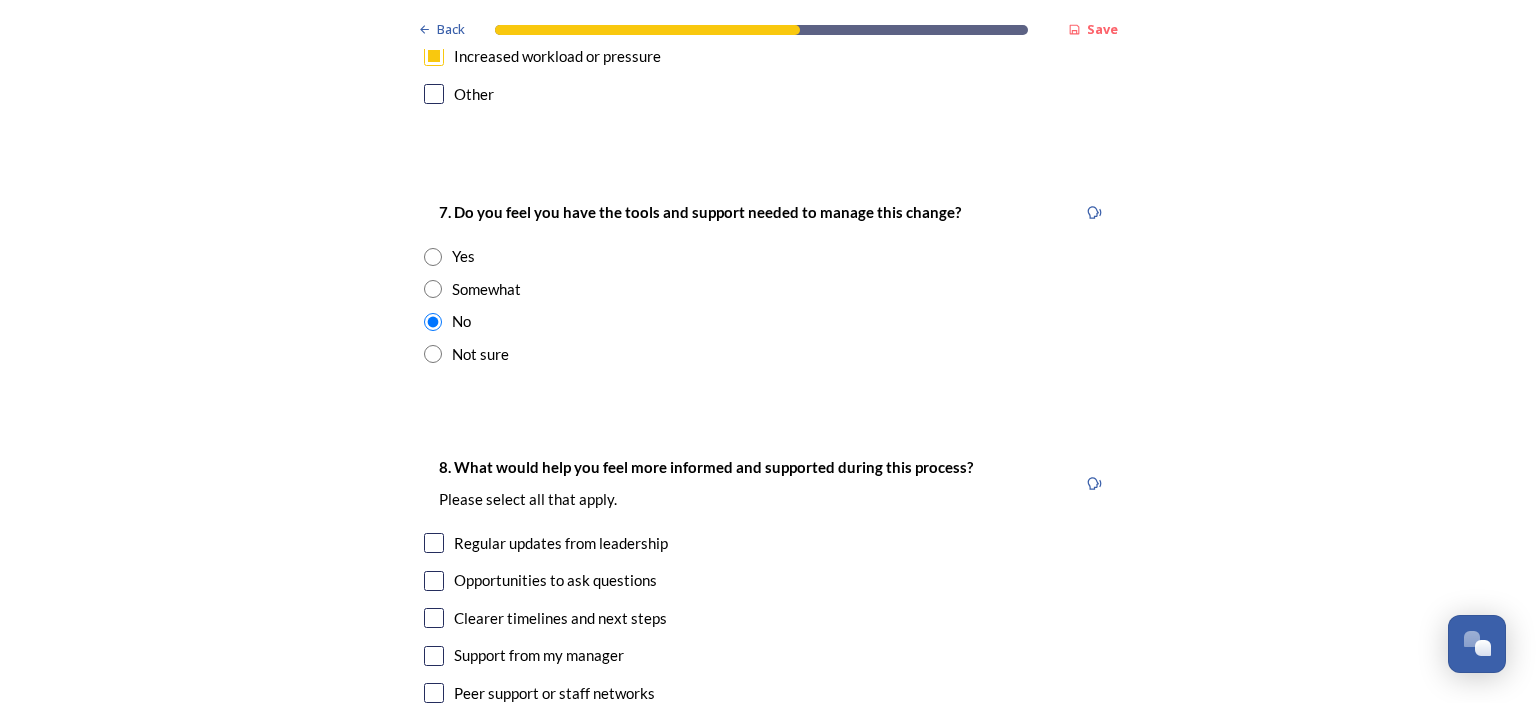 click at bounding box center [433, 354] 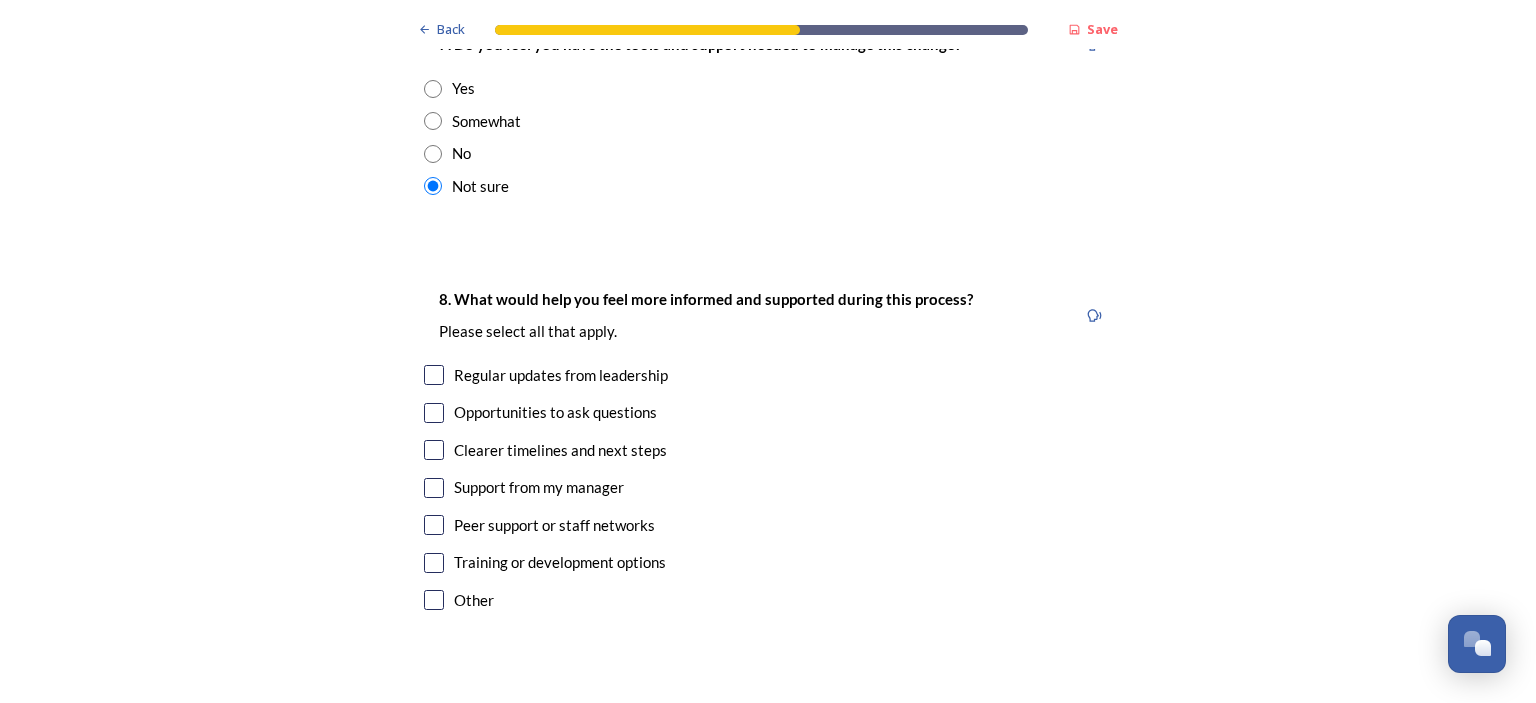 scroll, scrollTop: 4318, scrollLeft: 0, axis: vertical 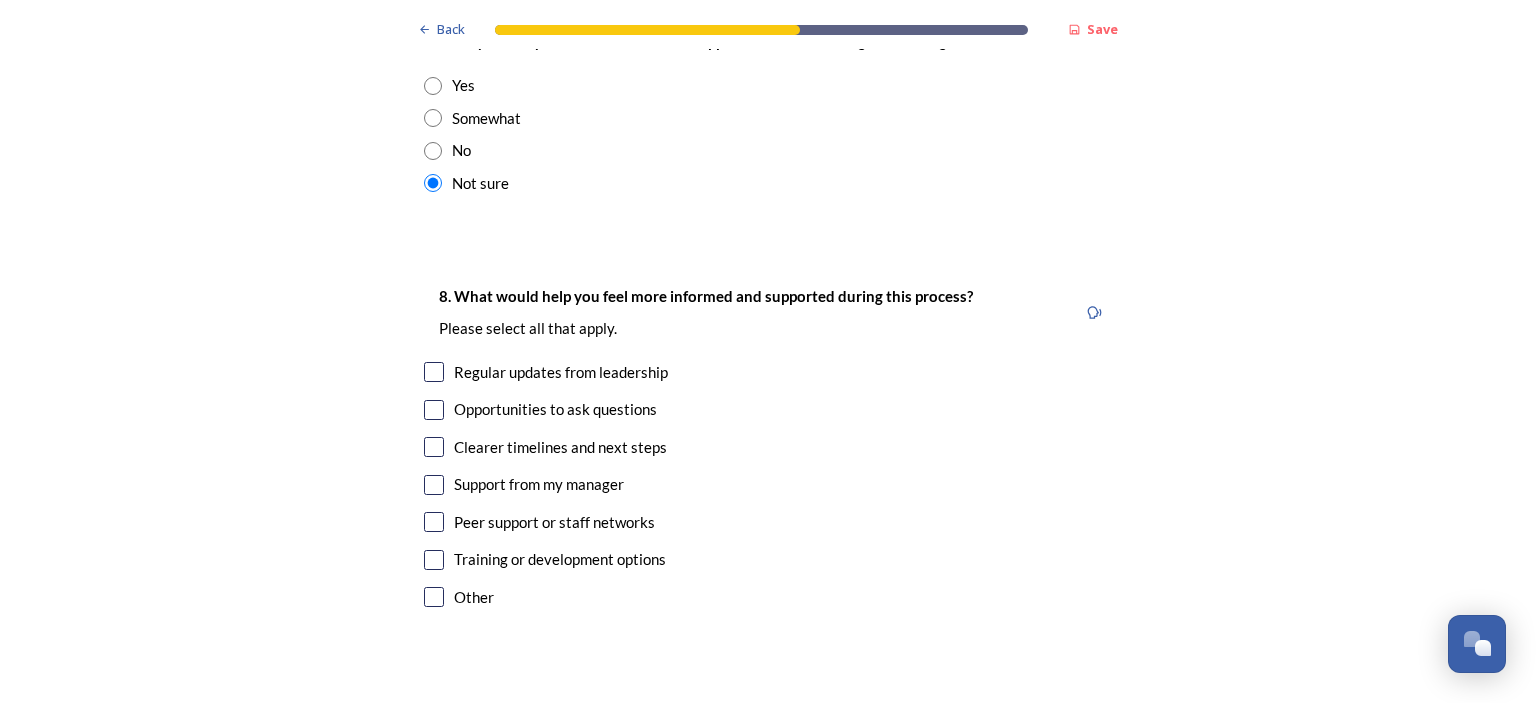 click at bounding box center (434, 372) 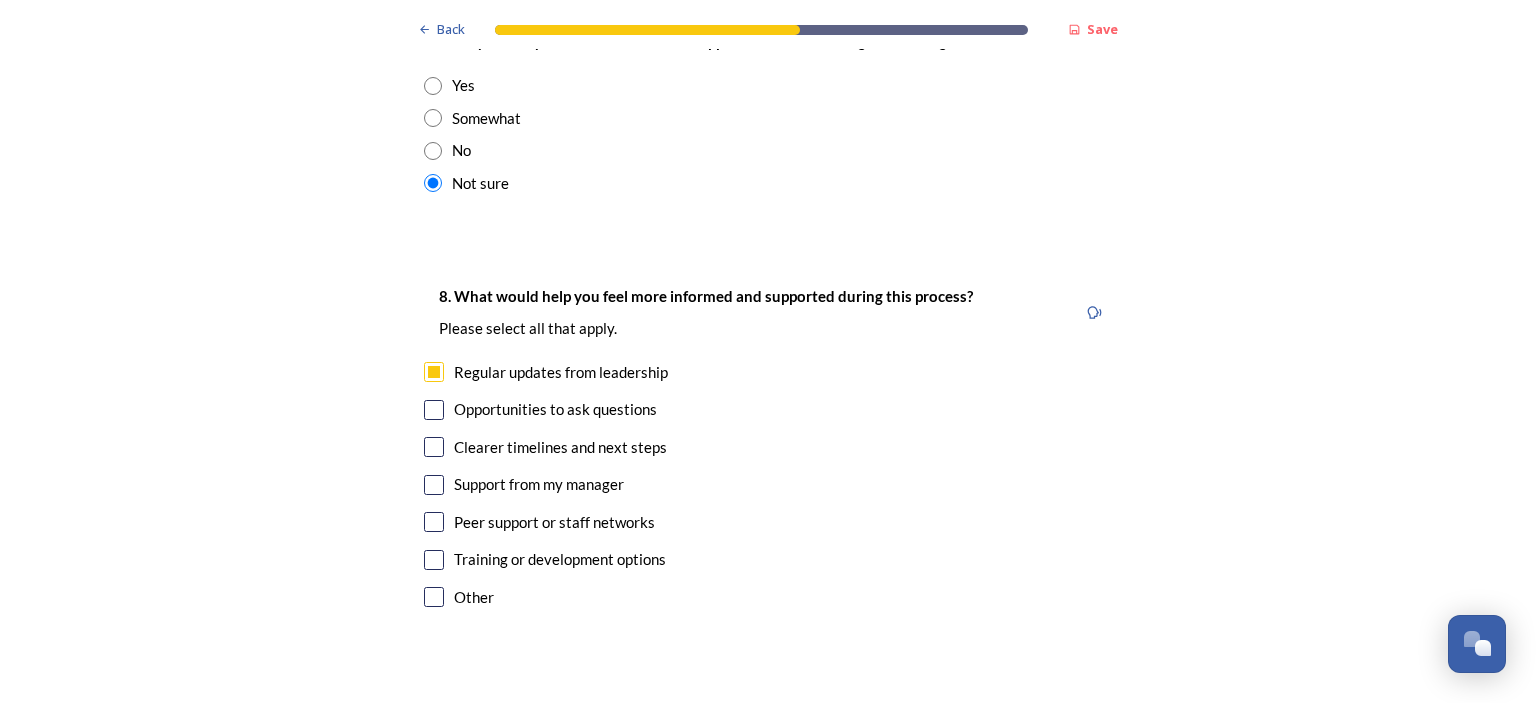 click at bounding box center [434, 447] 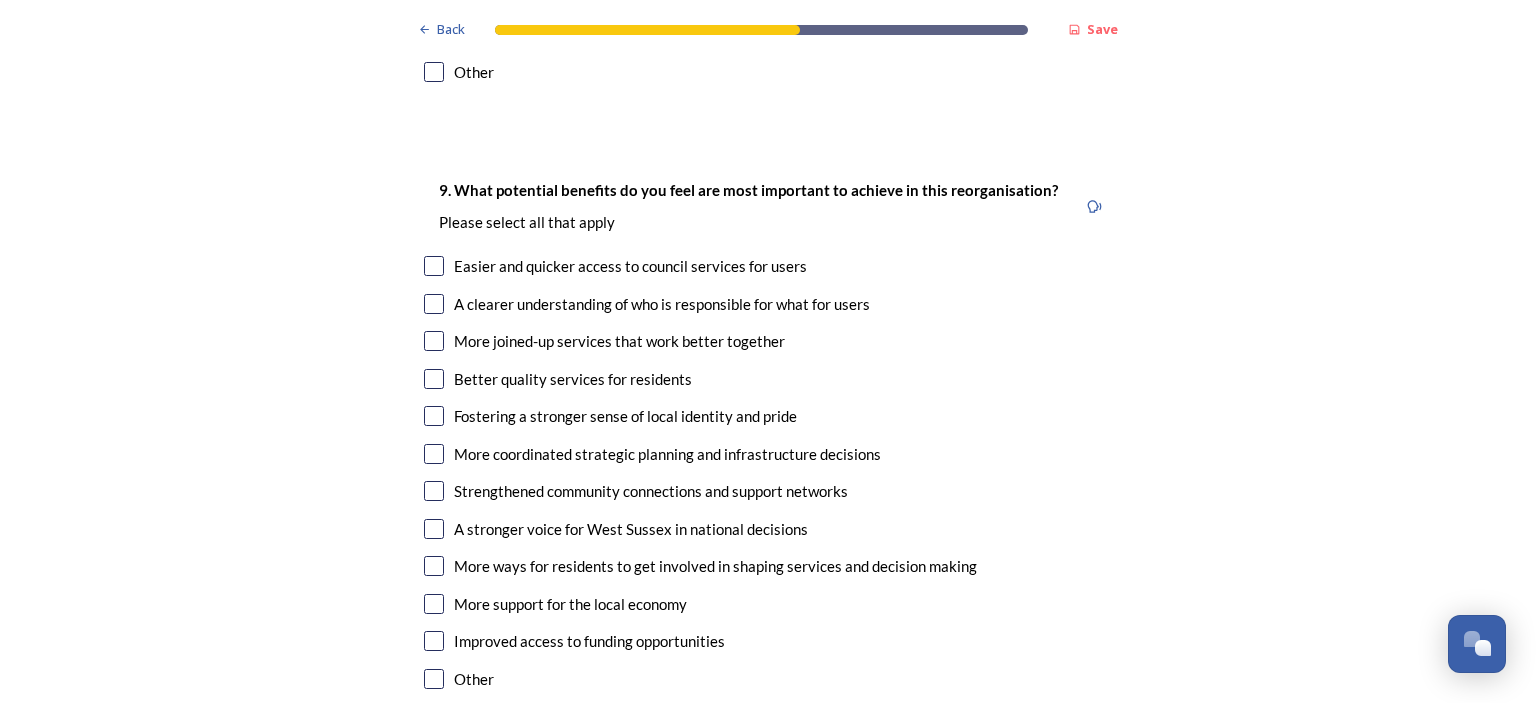 scroll, scrollTop: 4844, scrollLeft: 0, axis: vertical 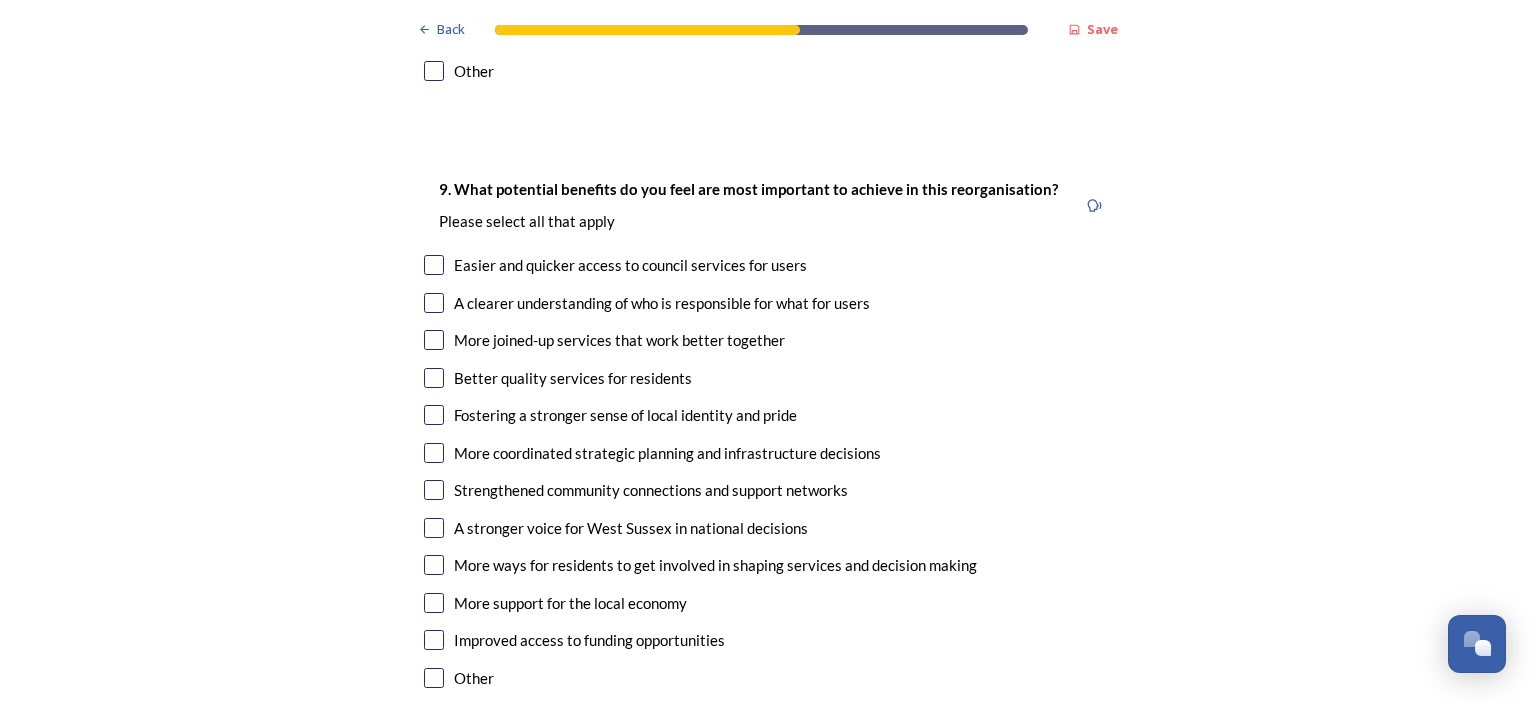 click at bounding box center [434, 378] 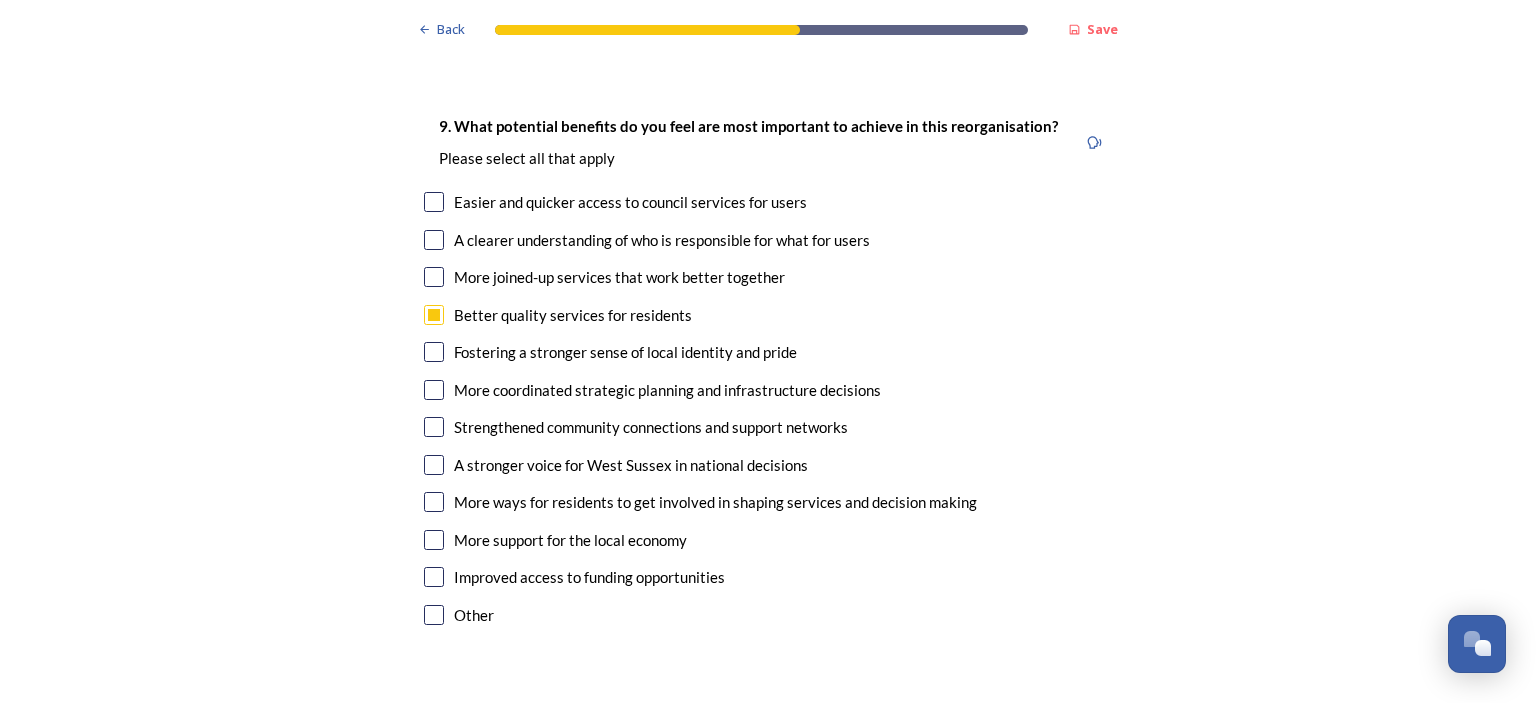 scroll, scrollTop: 4911, scrollLeft: 0, axis: vertical 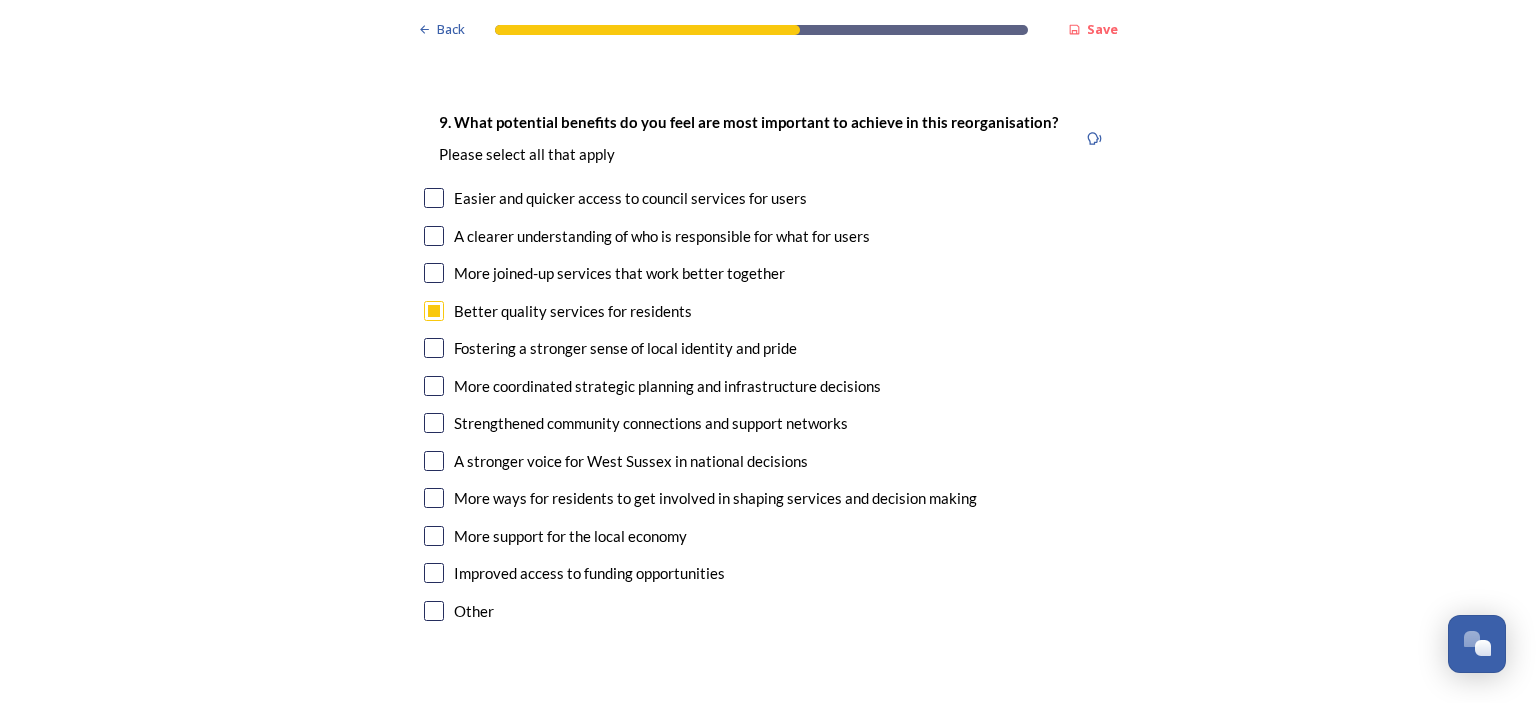 click at bounding box center (434, 423) 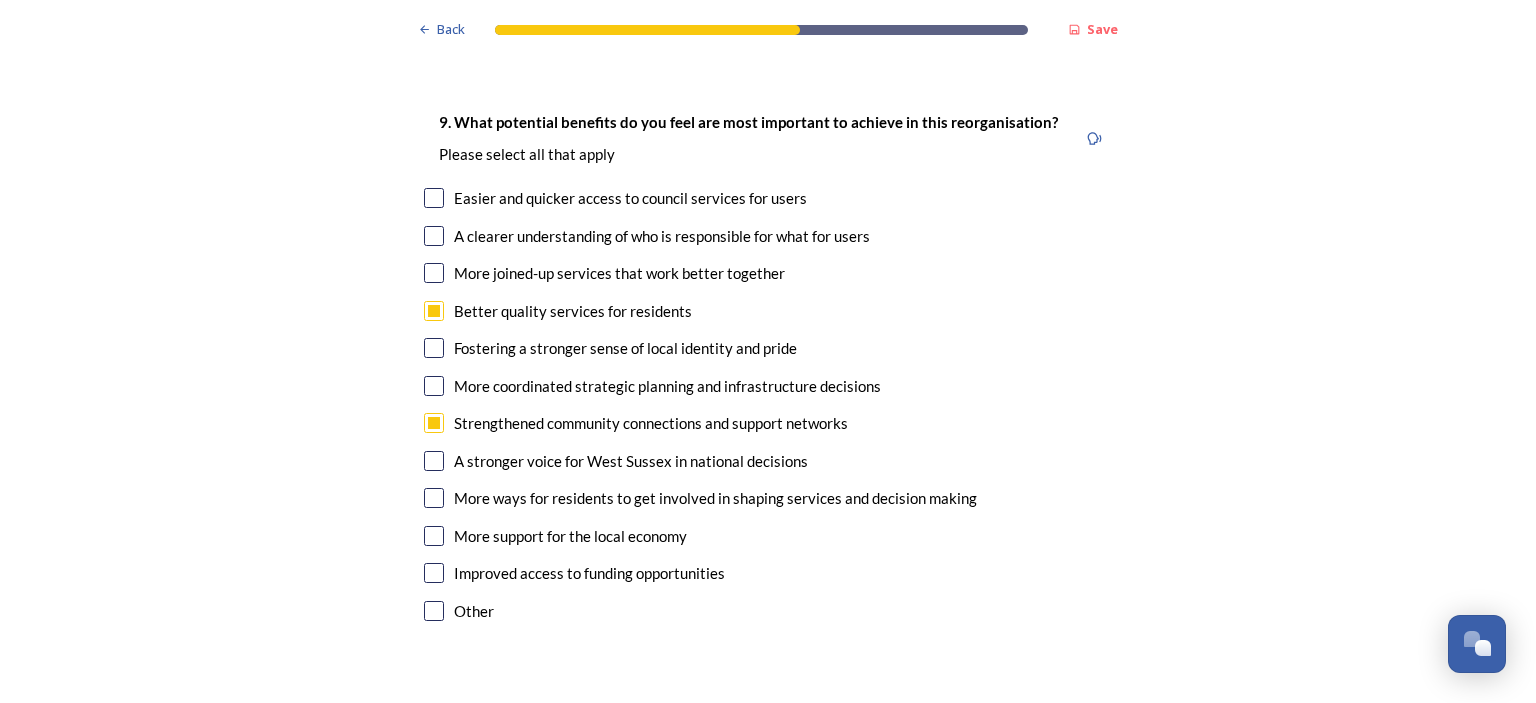 click at bounding box center [434, 536] 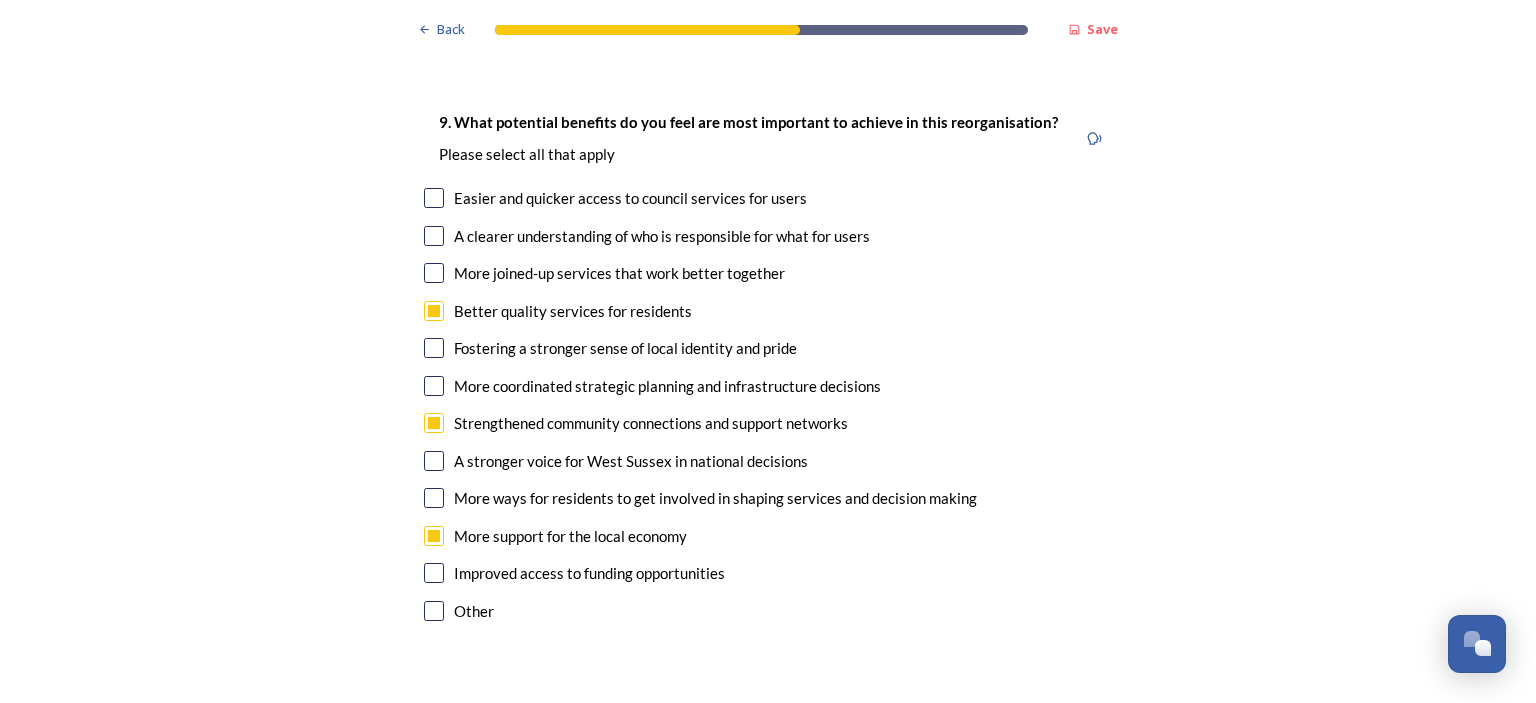 click at bounding box center (434, 198) 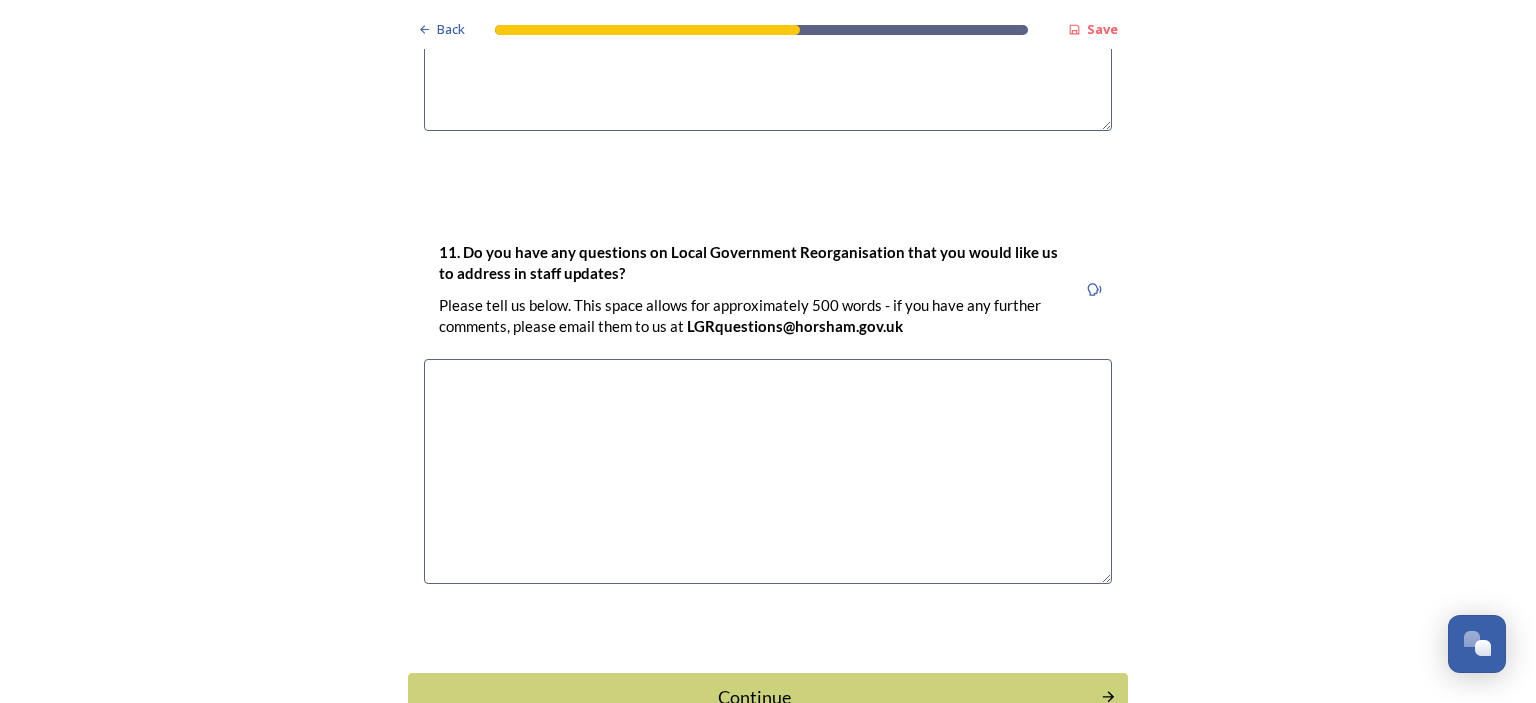 scroll, scrollTop: 6009, scrollLeft: 0, axis: vertical 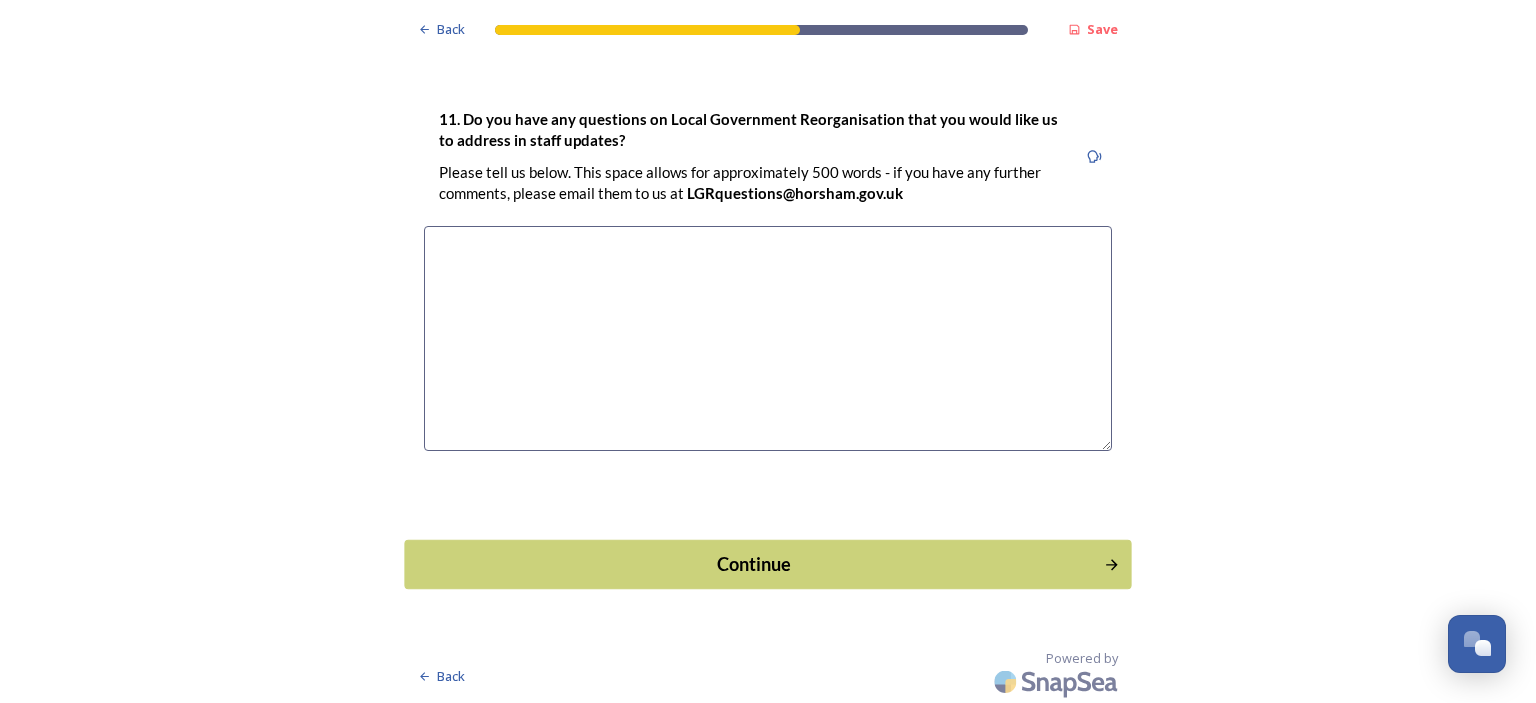 click on "Continue" at bounding box center (754, 563) 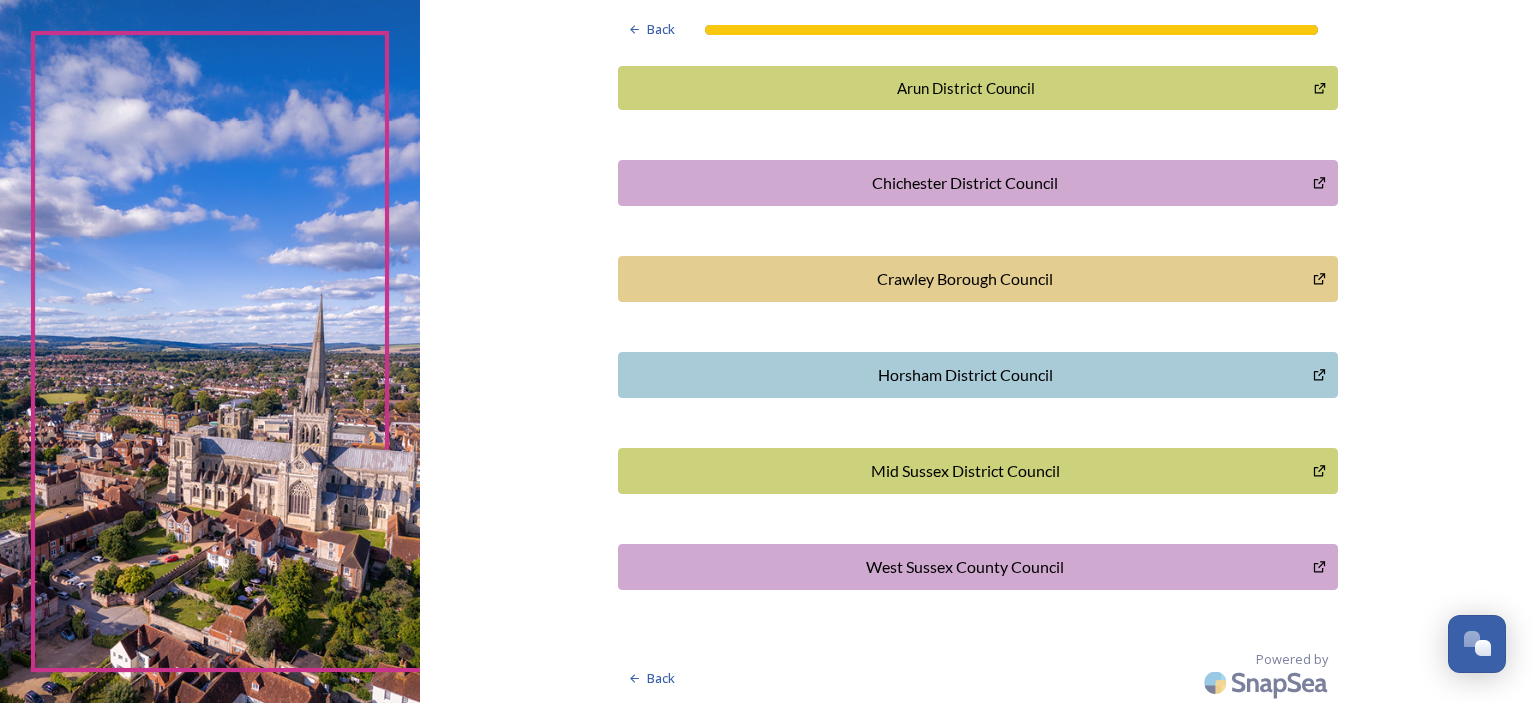 scroll, scrollTop: 0, scrollLeft: 0, axis: both 